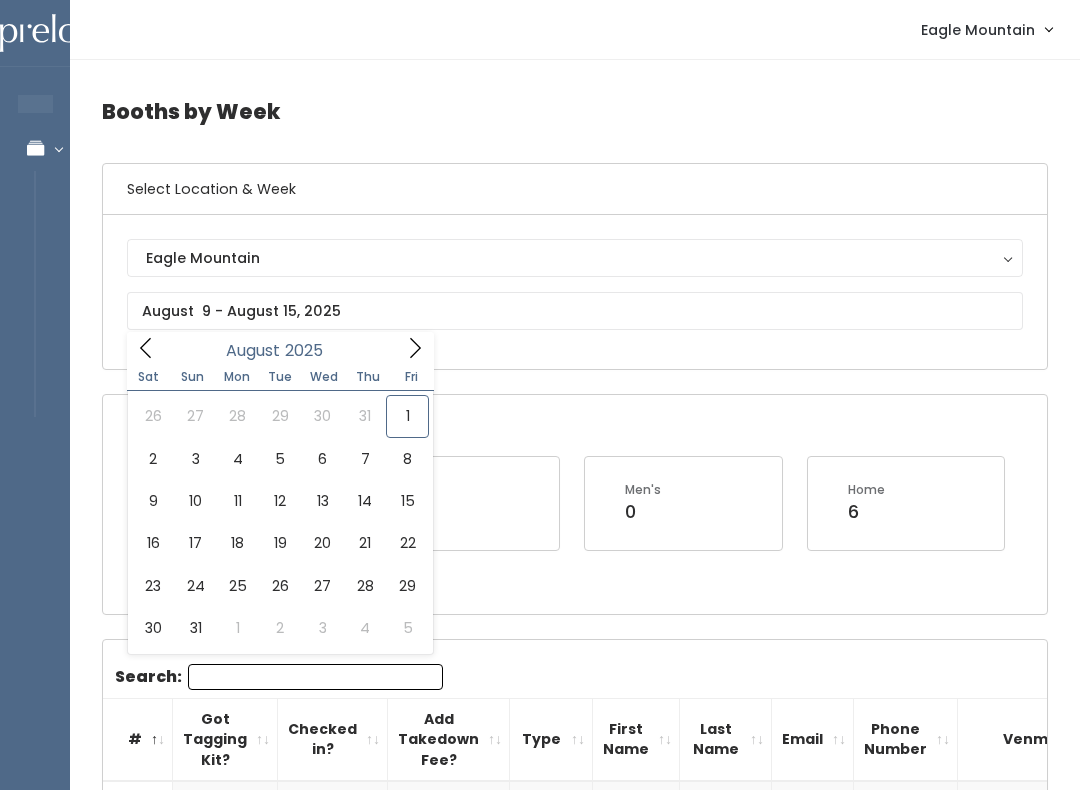 scroll, scrollTop: 104, scrollLeft: 0, axis: vertical 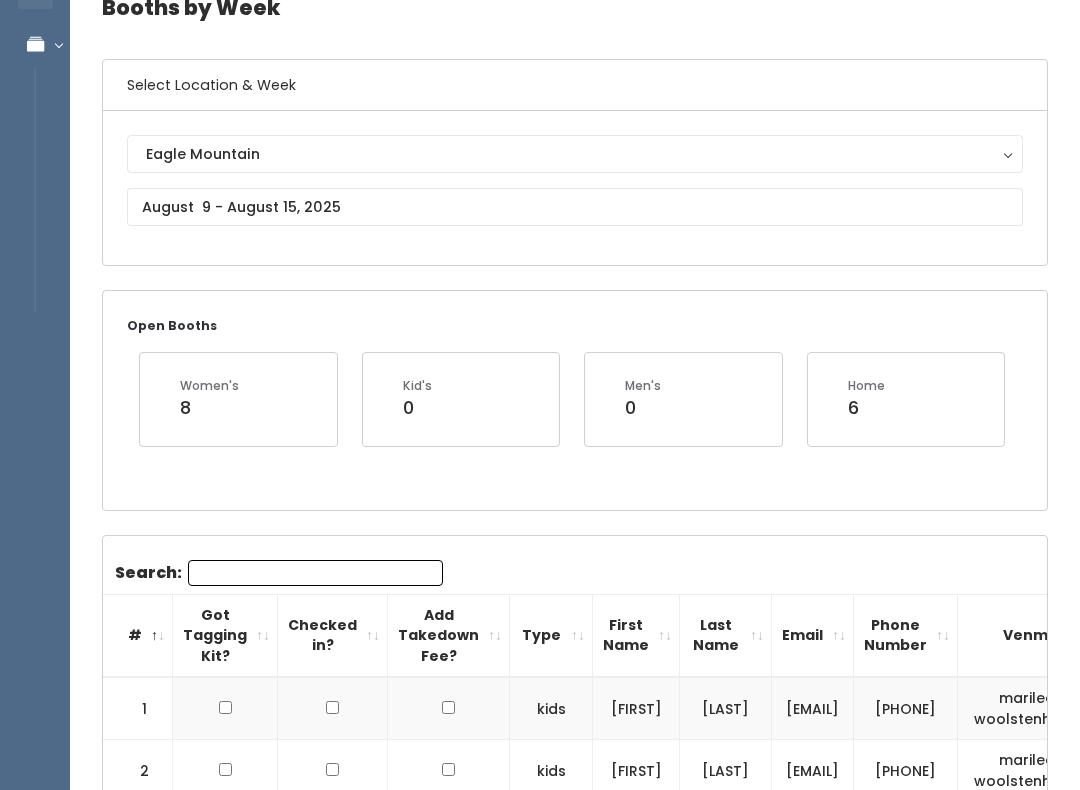 type on "[DATE] to [DATE]" 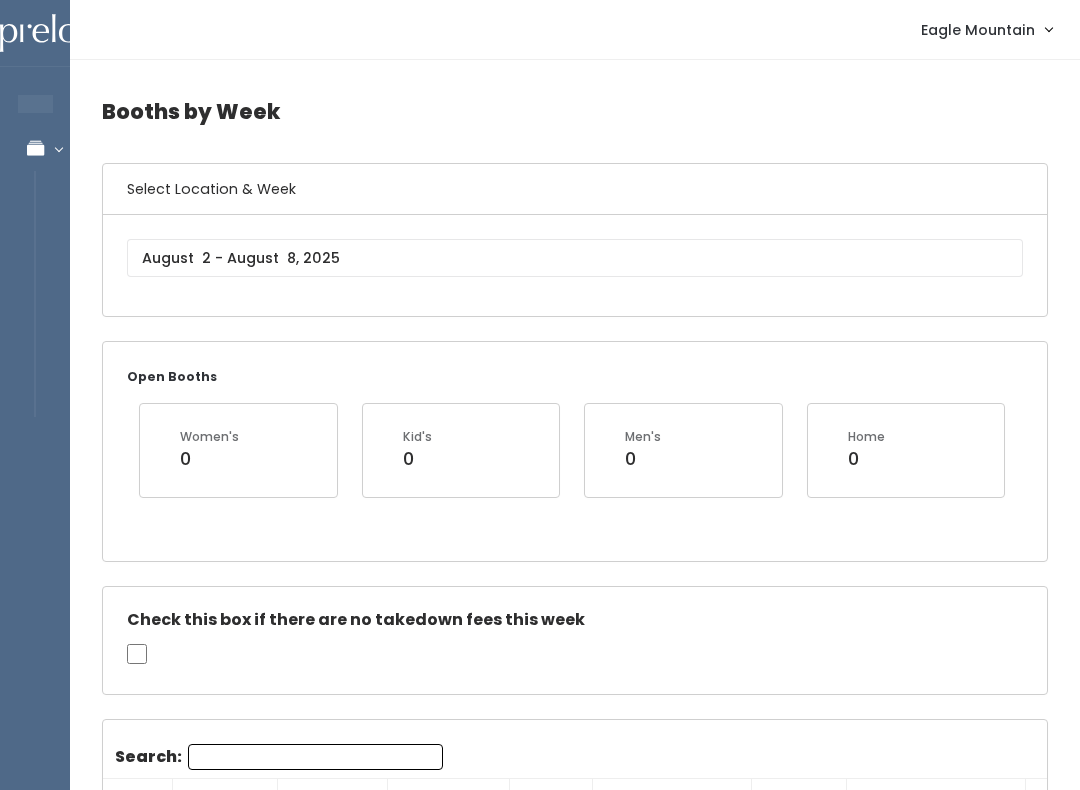 scroll, scrollTop: 136, scrollLeft: 0, axis: vertical 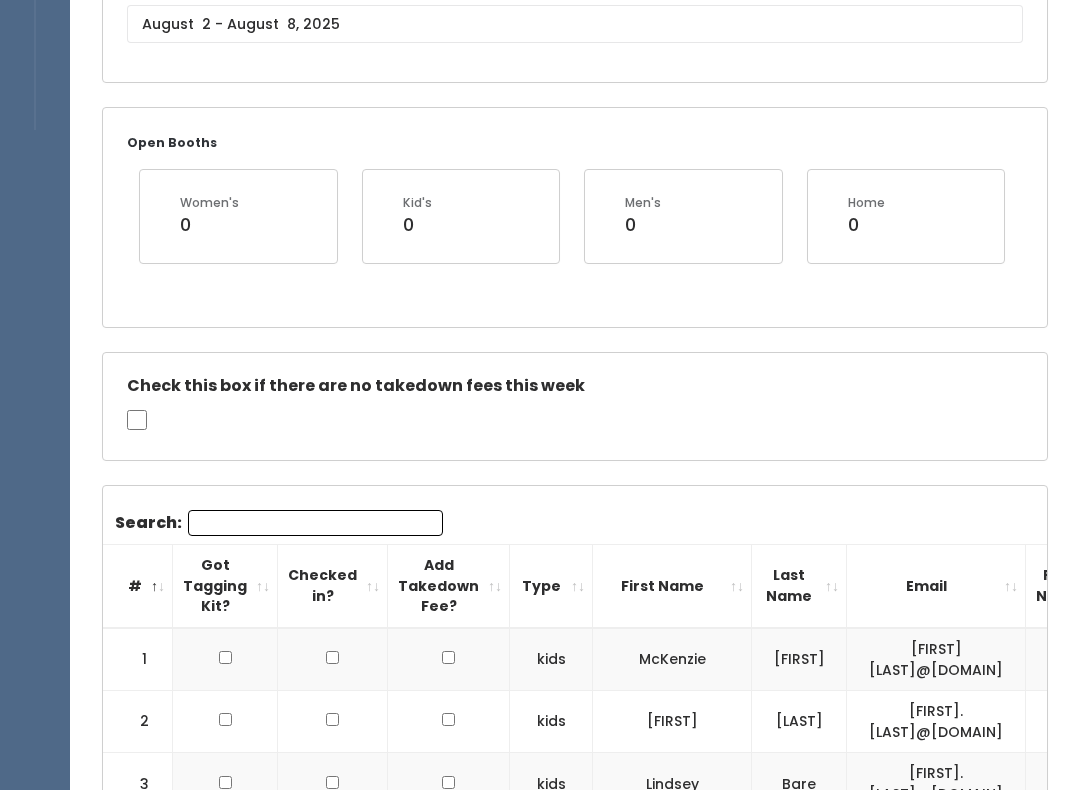 click on "First Name" at bounding box center [672, 586] 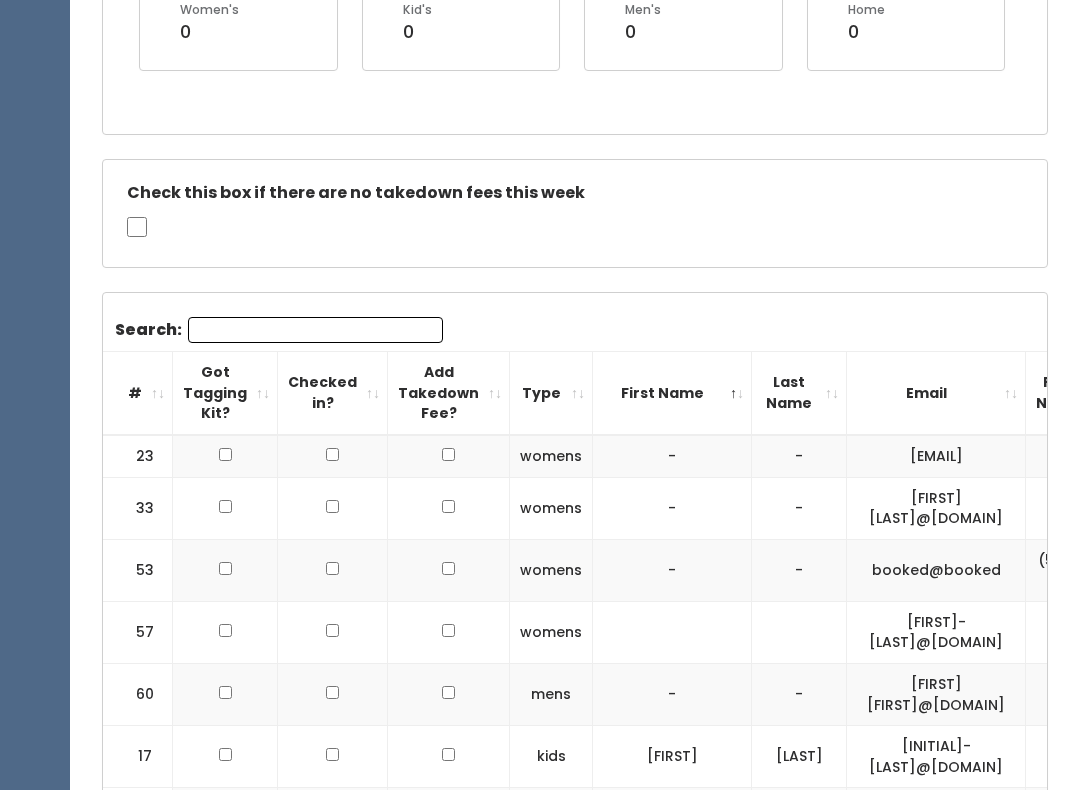 scroll, scrollTop: 480, scrollLeft: 0, axis: vertical 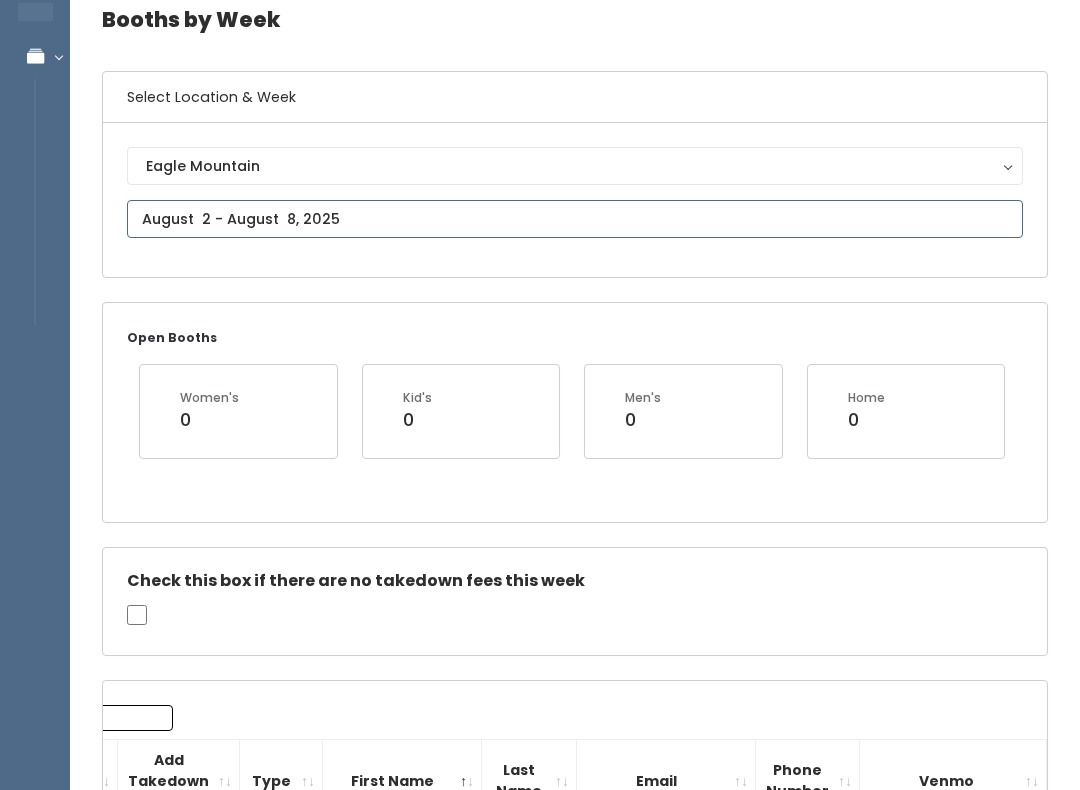 click at bounding box center (575, 219) 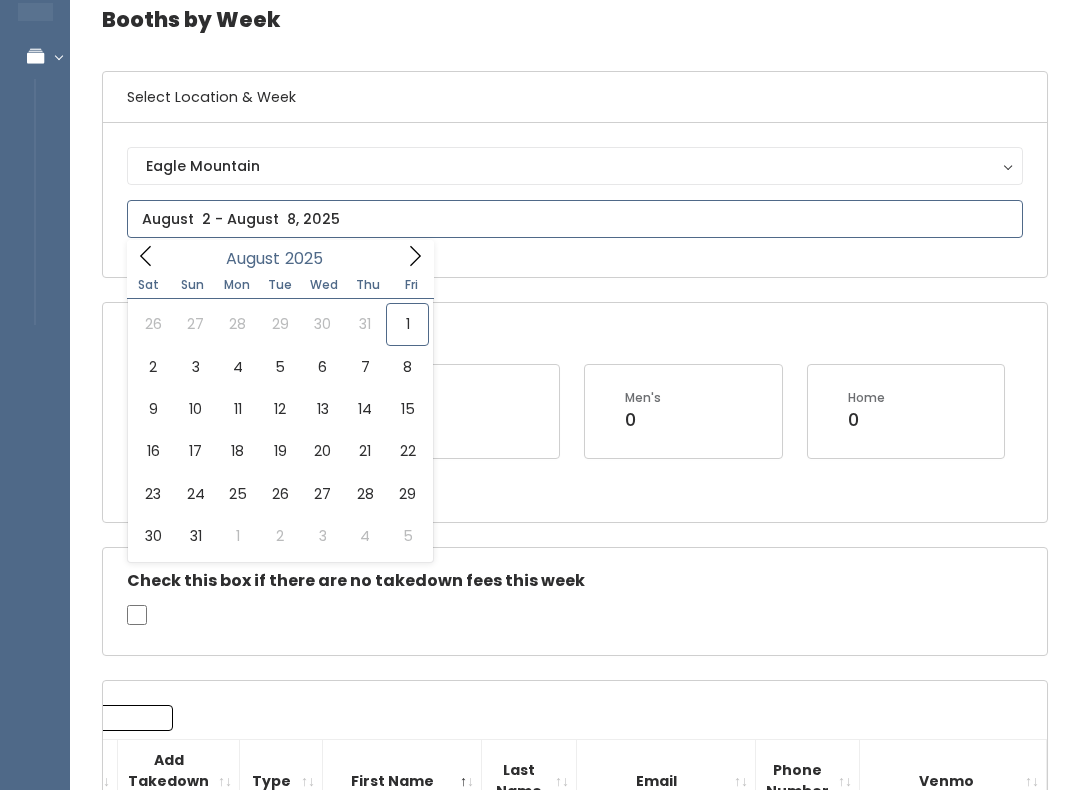 type on "[DATE] to [DATE]" 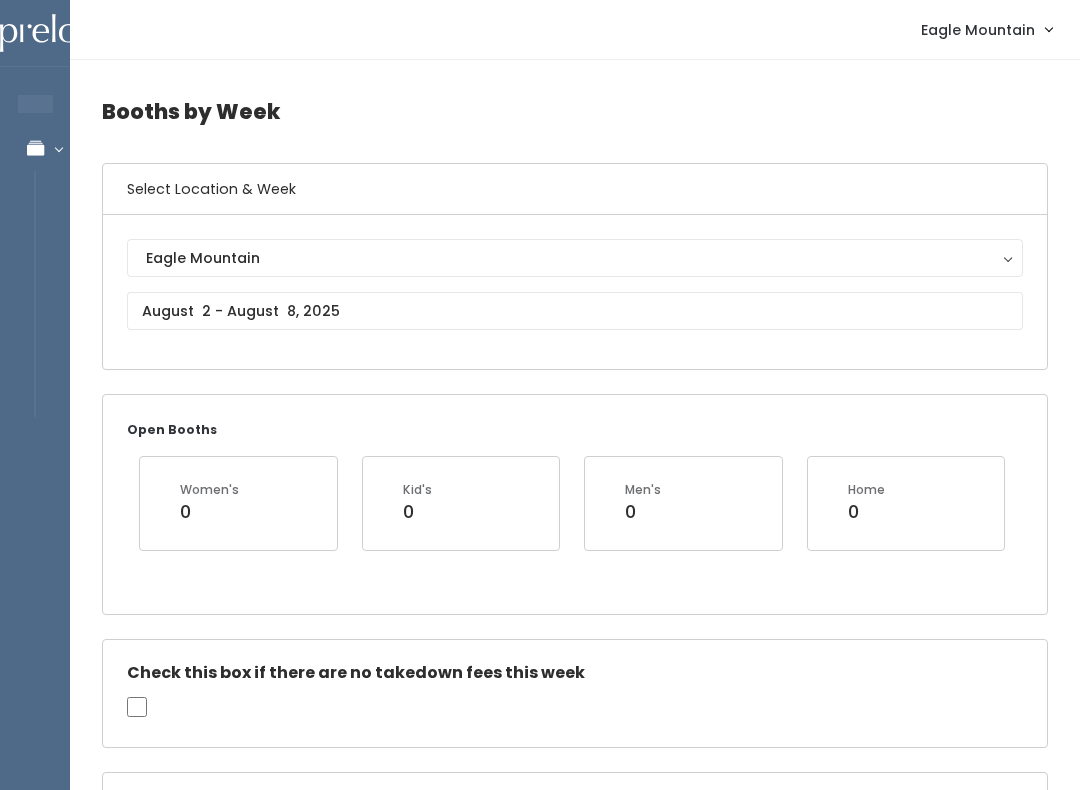 scroll, scrollTop: 0, scrollLeft: 0, axis: both 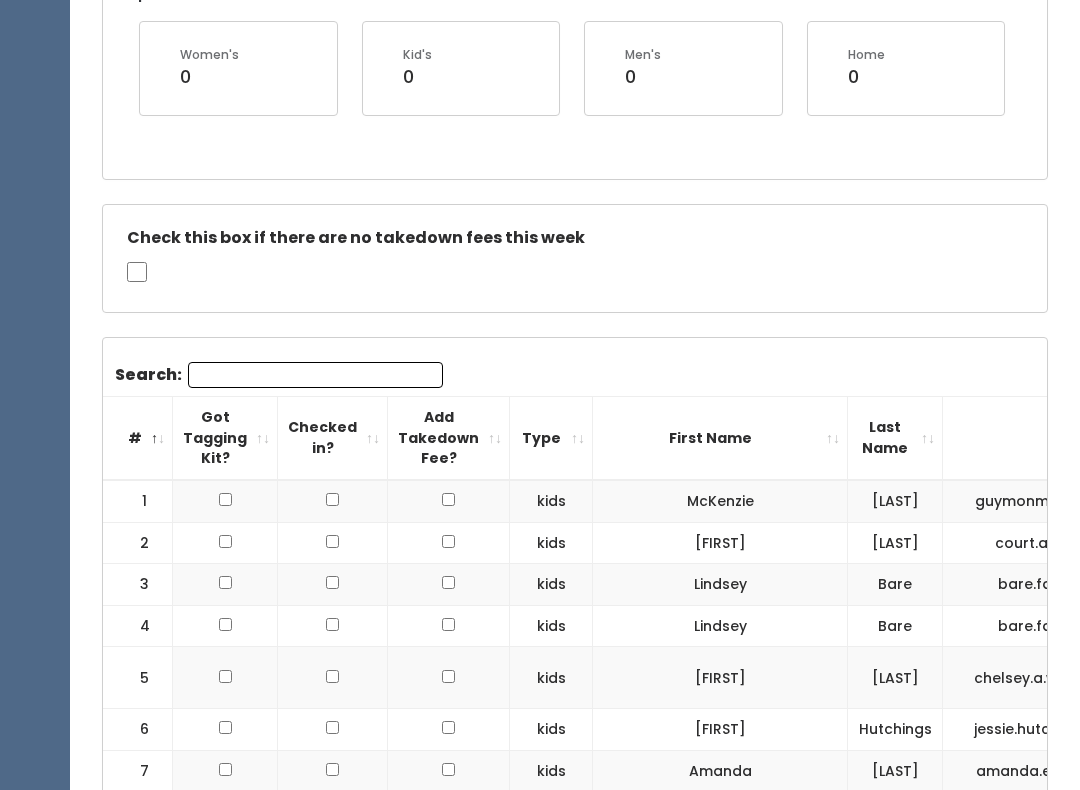 click on "First Name" at bounding box center [720, 438] 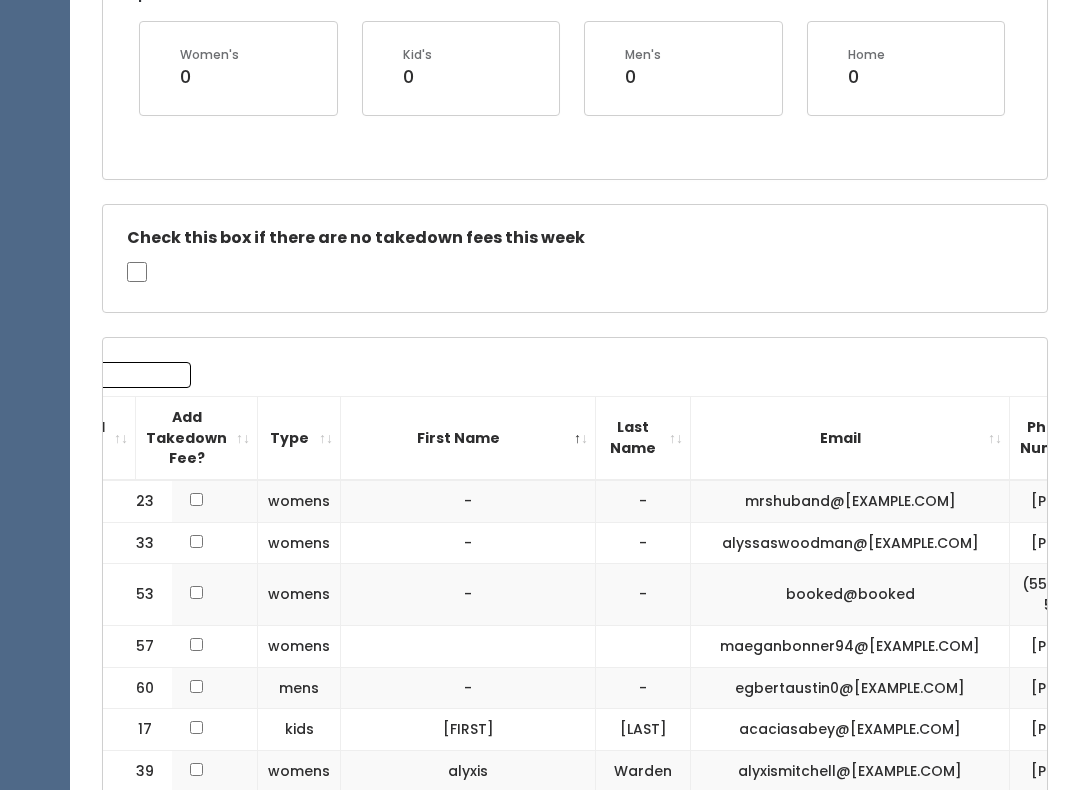 scroll, scrollTop: 0, scrollLeft: 246, axis: horizontal 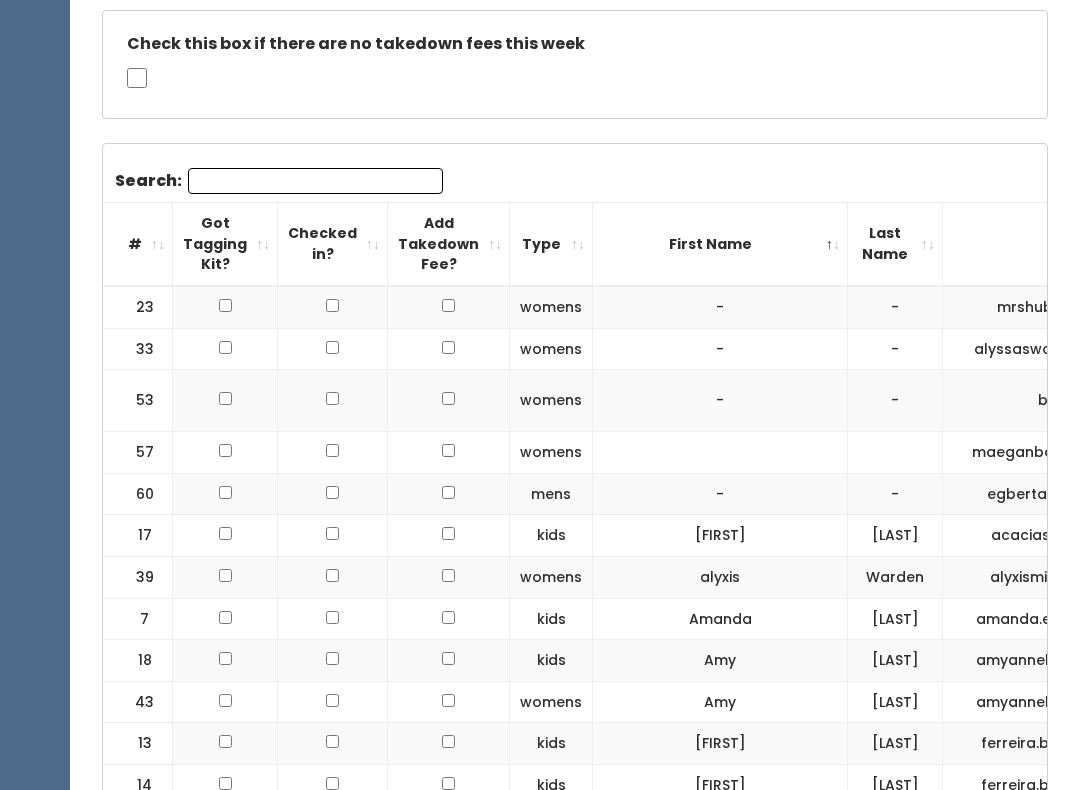 click on "#" at bounding box center (138, 244) 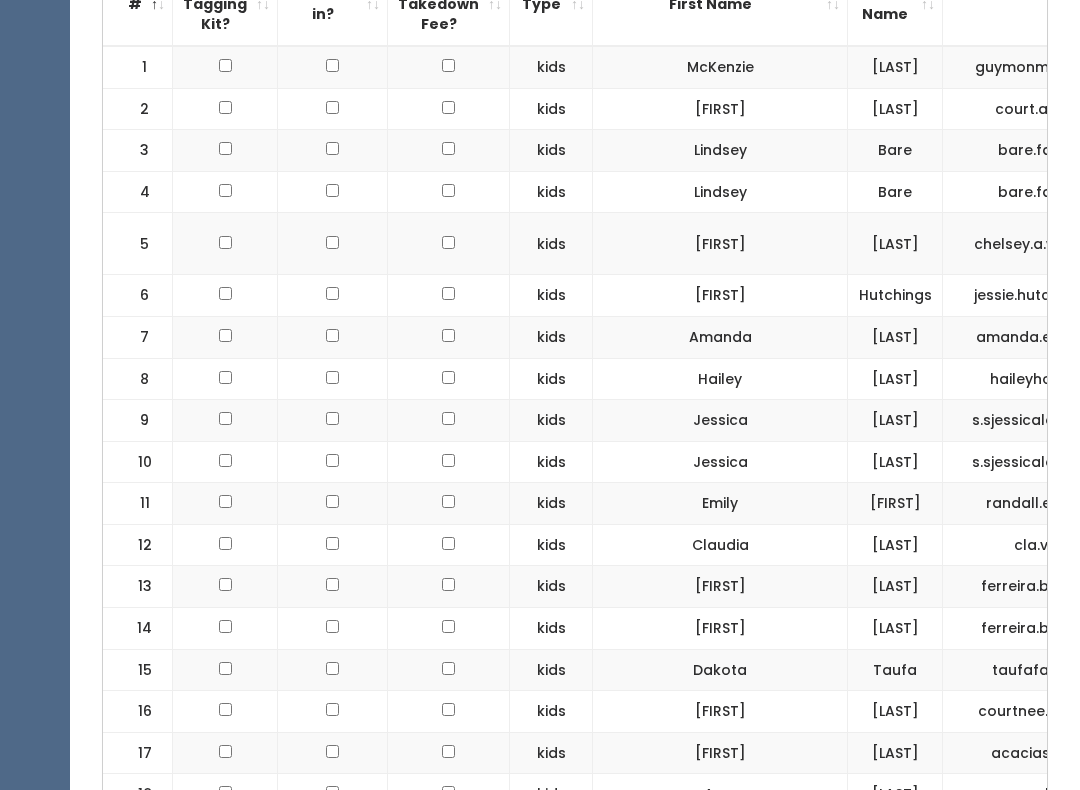 scroll, scrollTop: 898, scrollLeft: 0, axis: vertical 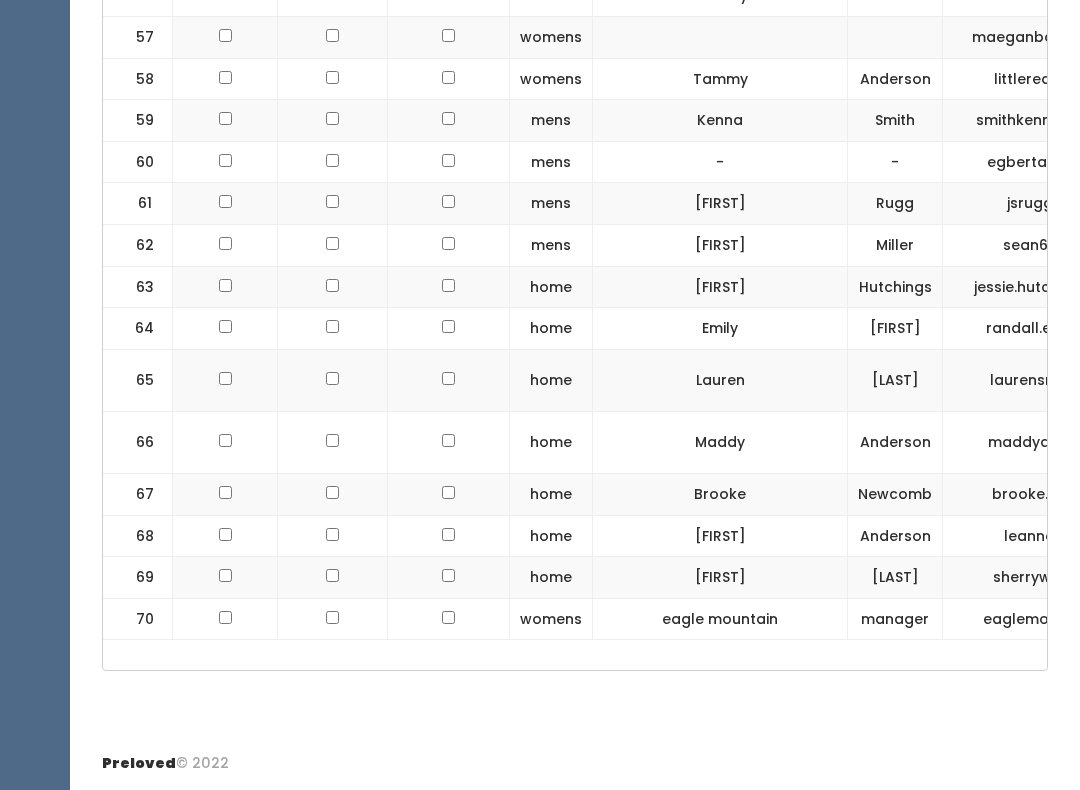 click on "Booths by Week
Select Location & Week
Eagle Mountain
Eagle Mountain
Open Booths
Women's
0
Kid's
0
Men's
0
0" at bounding box center [575, -1246] 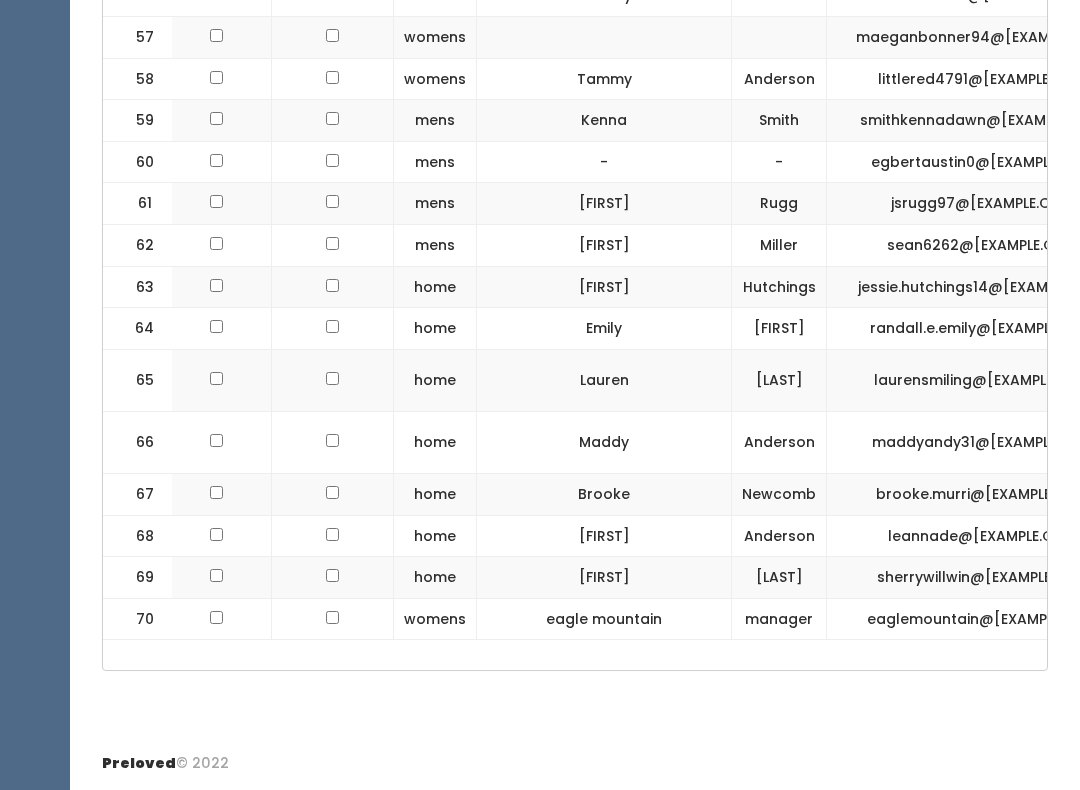 scroll, scrollTop: 0, scrollLeft: 193, axis: horizontal 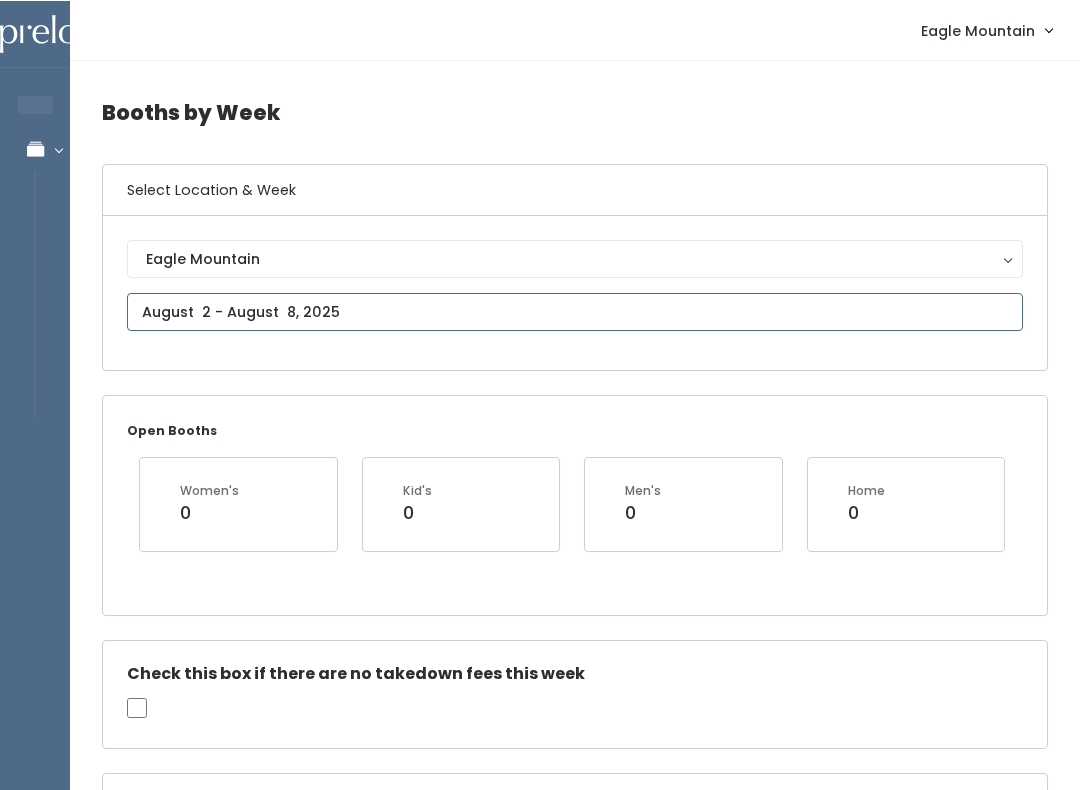 click on "EMPLOYEES
Manage Bookings
Booths by Week
All Bookings
Bookings with Booths
Booth Discounts
Seller Check-in
Eagle Mountain
Admin Home
My bookings
Account settings" at bounding box center (540, 2039) 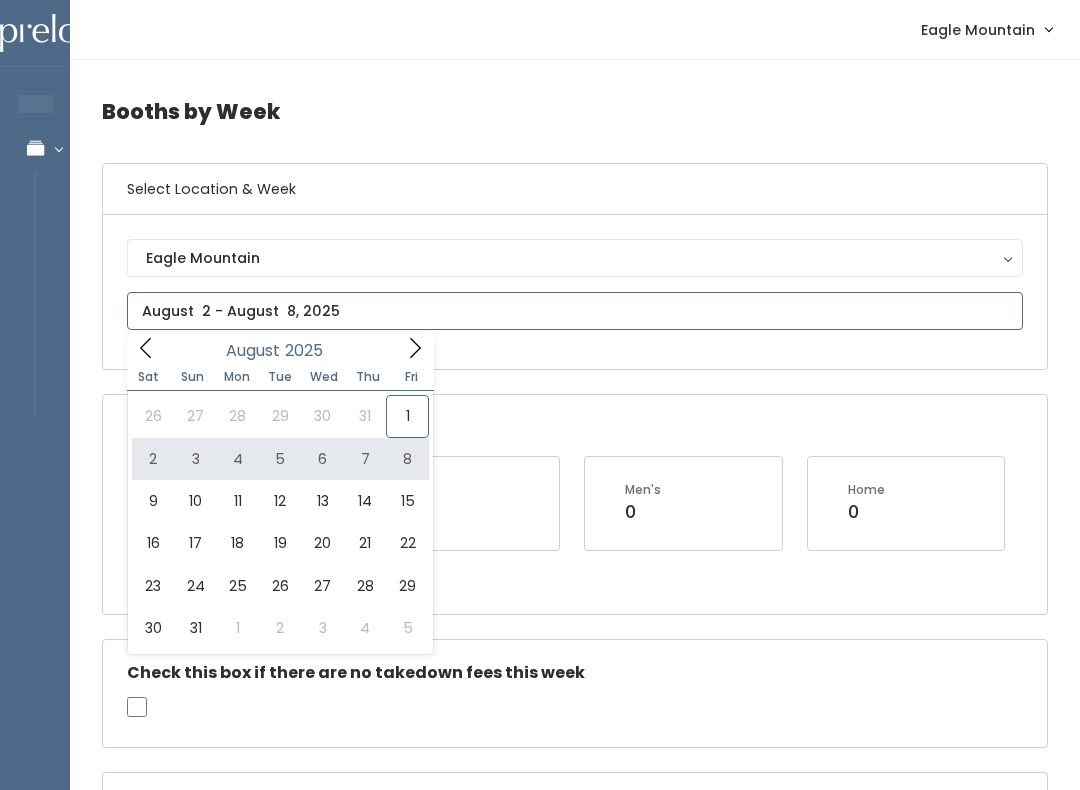 type on "August 2 to August 8" 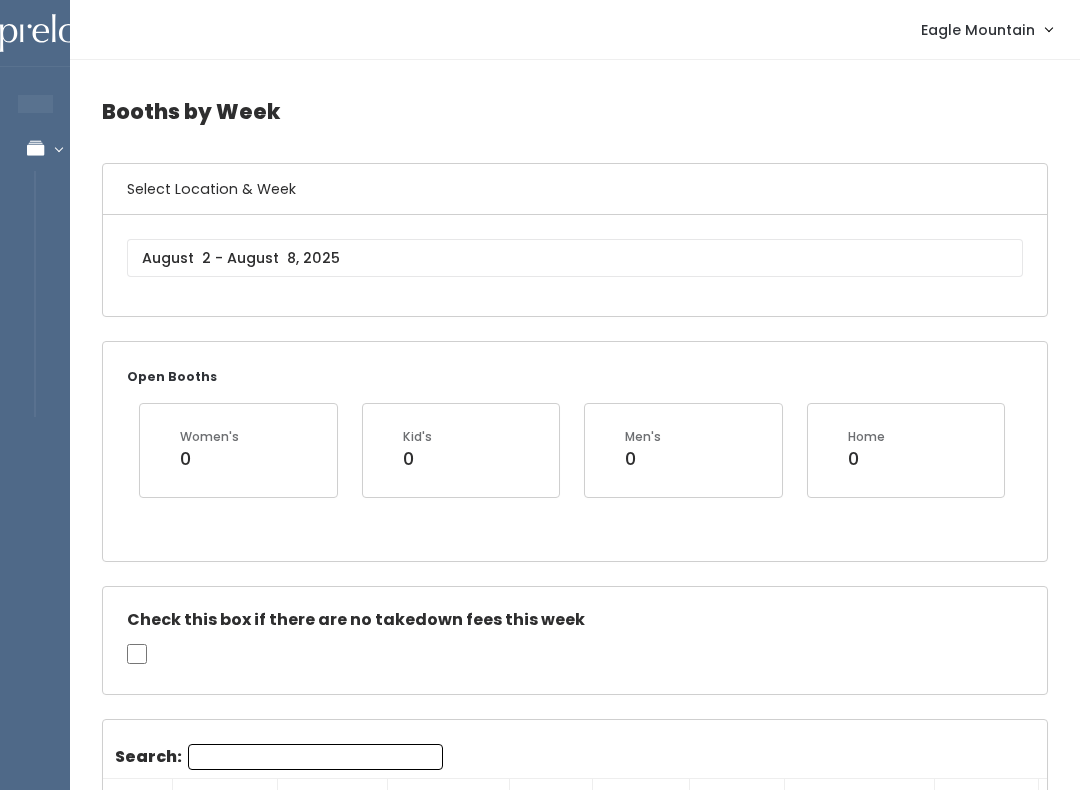 scroll, scrollTop: 166, scrollLeft: 0, axis: vertical 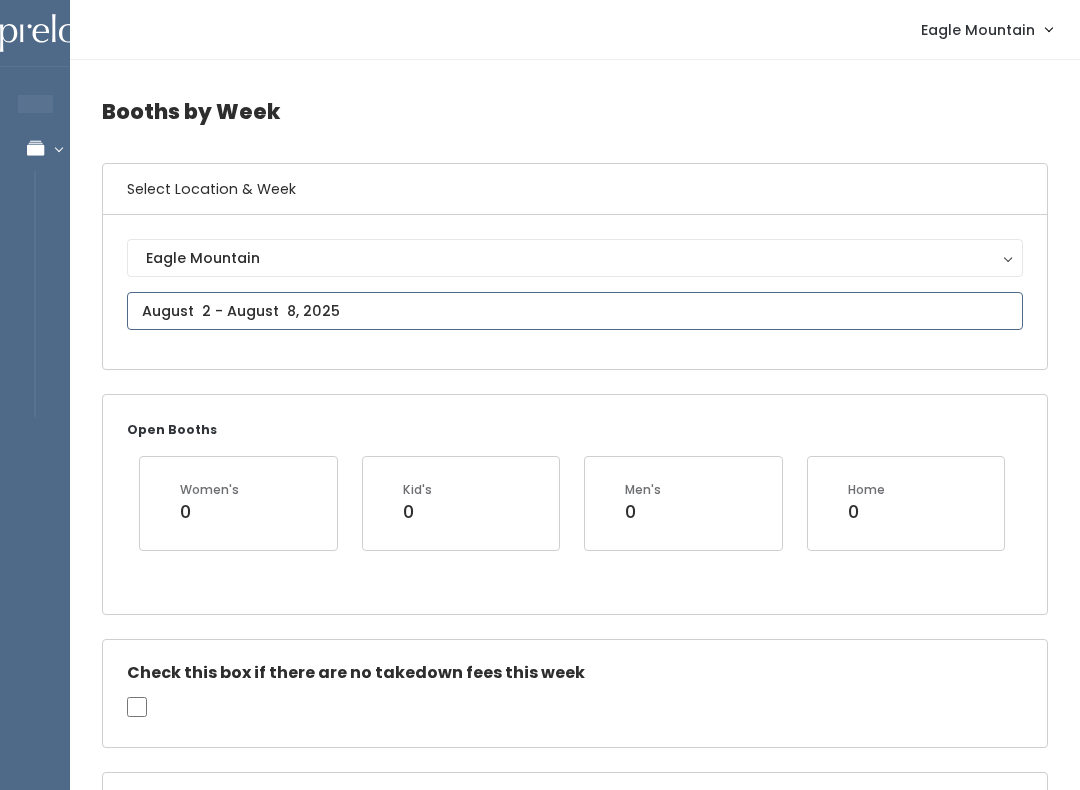 click at bounding box center [575, 311] 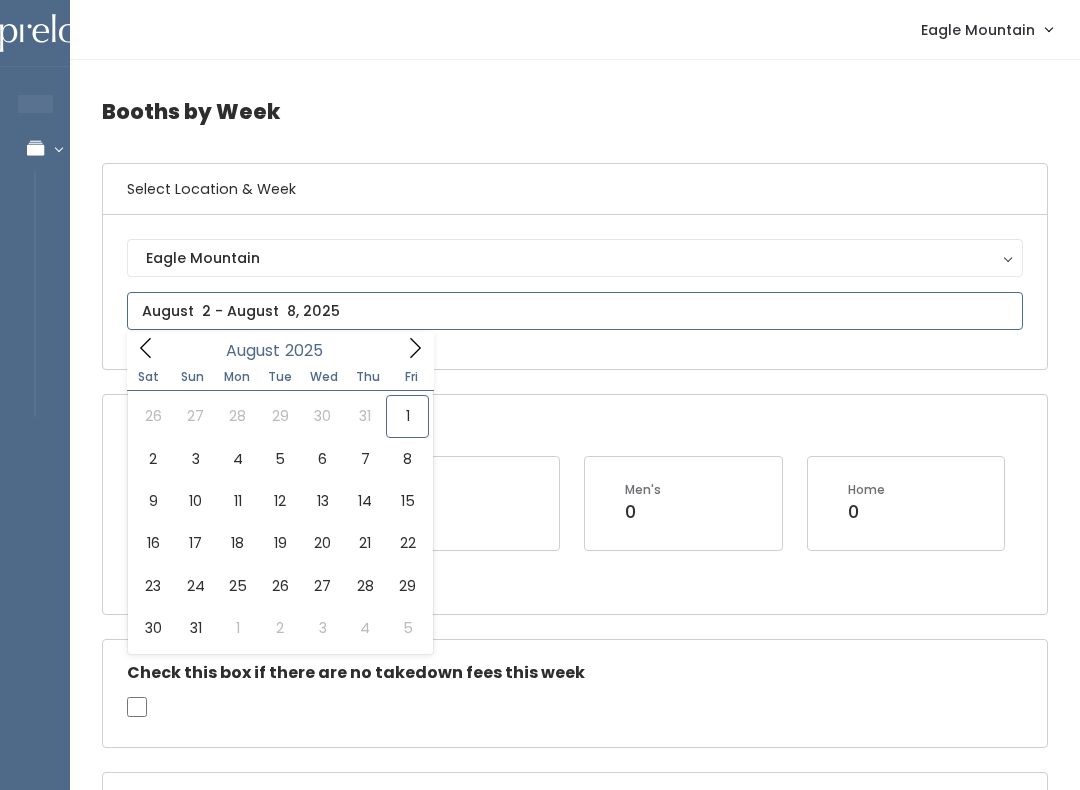 type on "July 26 to August 1" 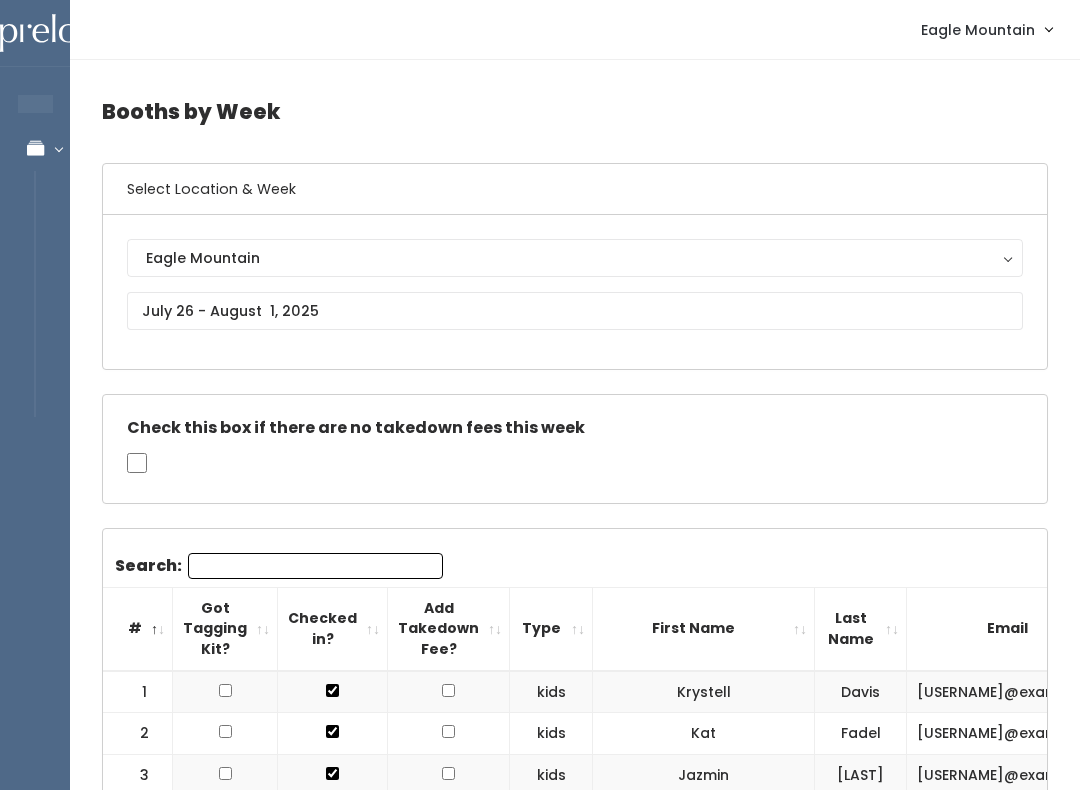 scroll, scrollTop: 0, scrollLeft: 0, axis: both 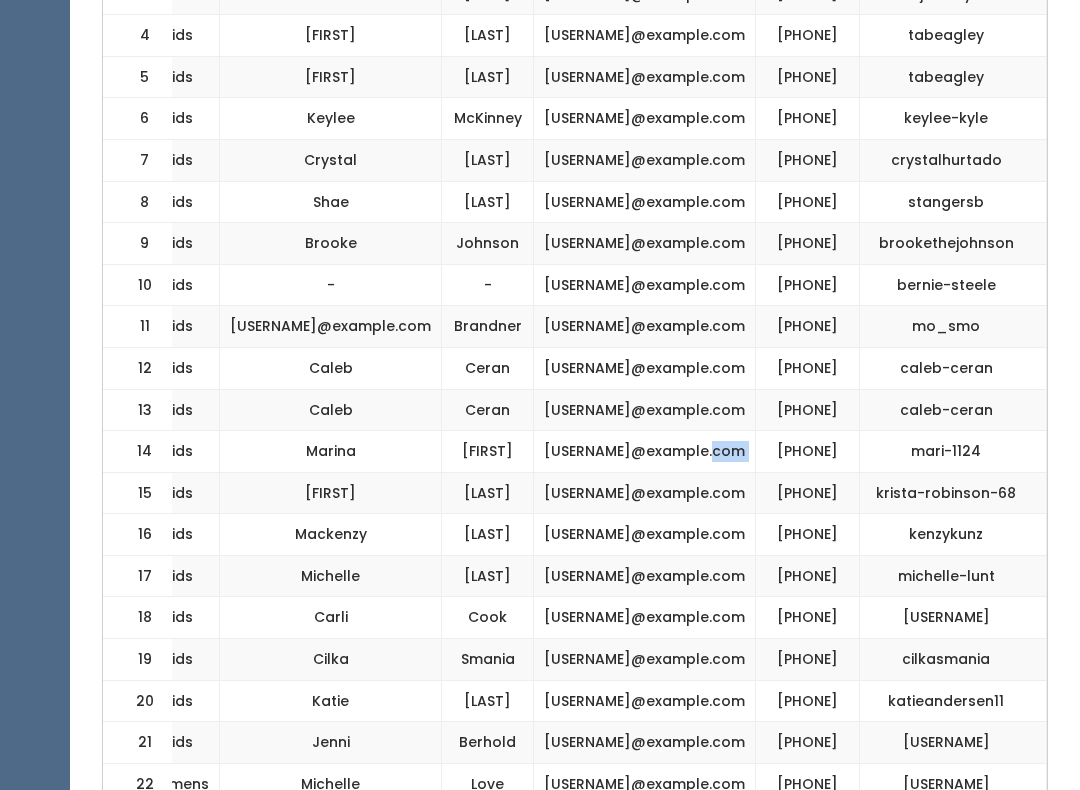 click on "(385) 722-6117" at bounding box center (808, 452) 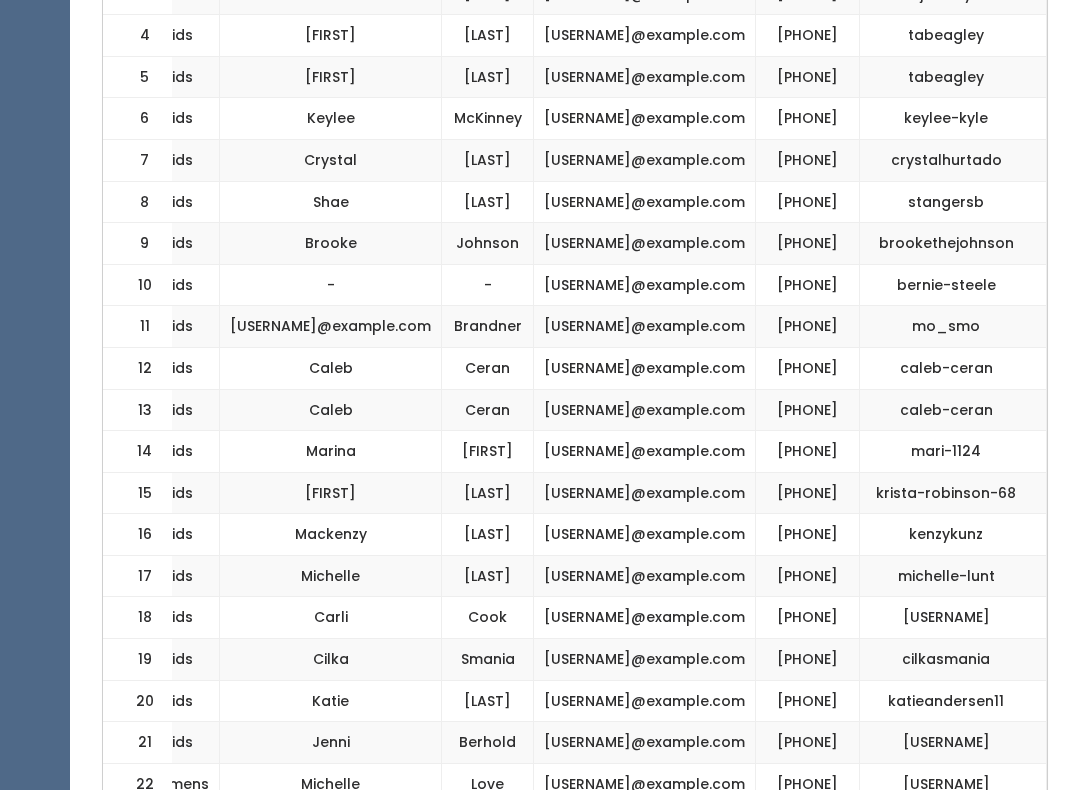 click on "(385) 722-6117" at bounding box center (808, 452) 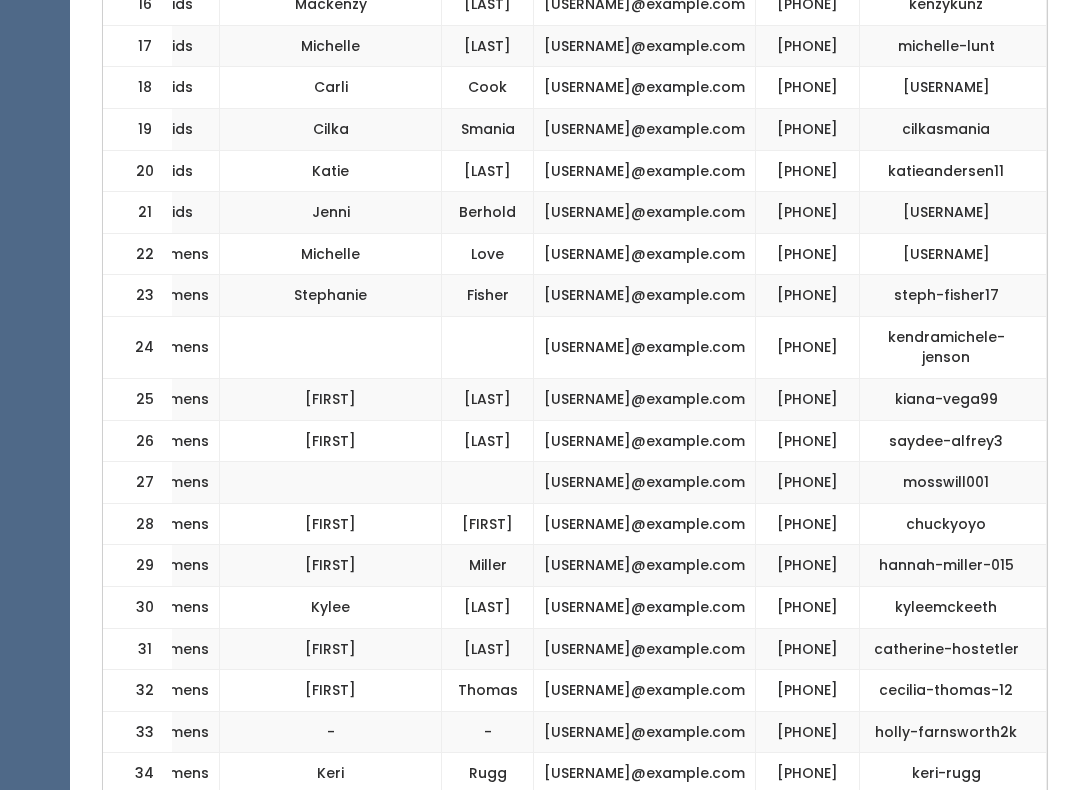 scroll, scrollTop: 1314, scrollLeft: 0, axis: vertical 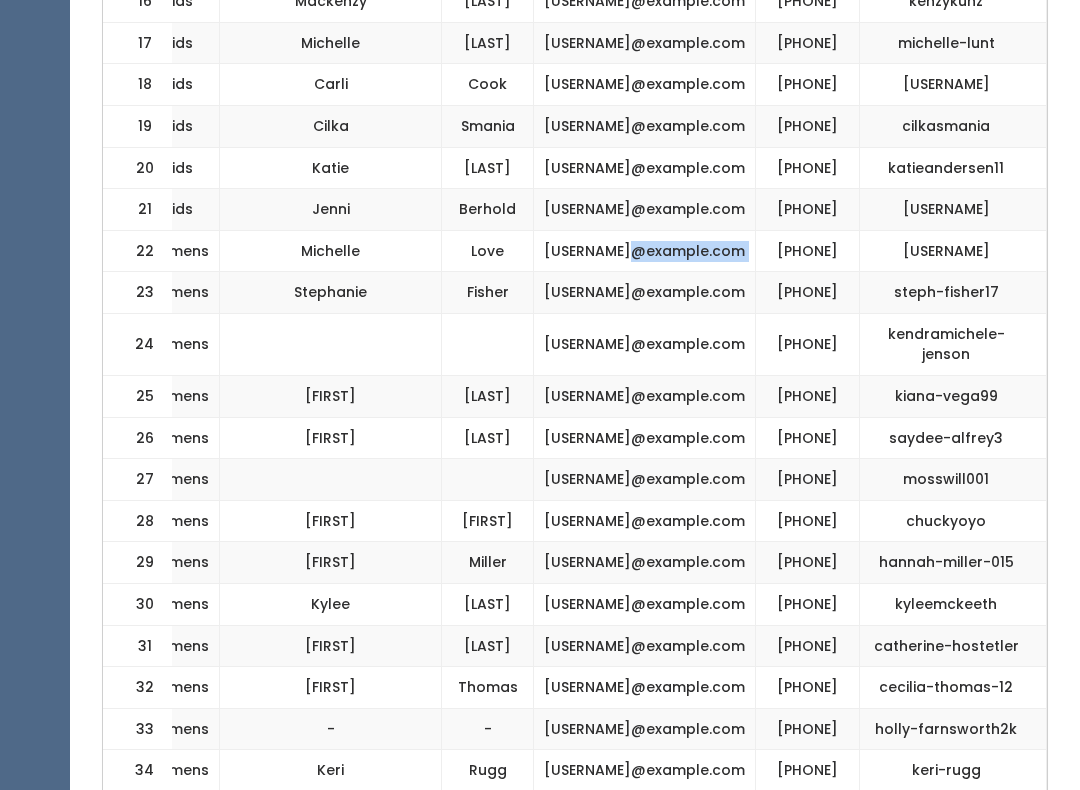 click on "(801) 227-4572" at bounding box center (808, 251) 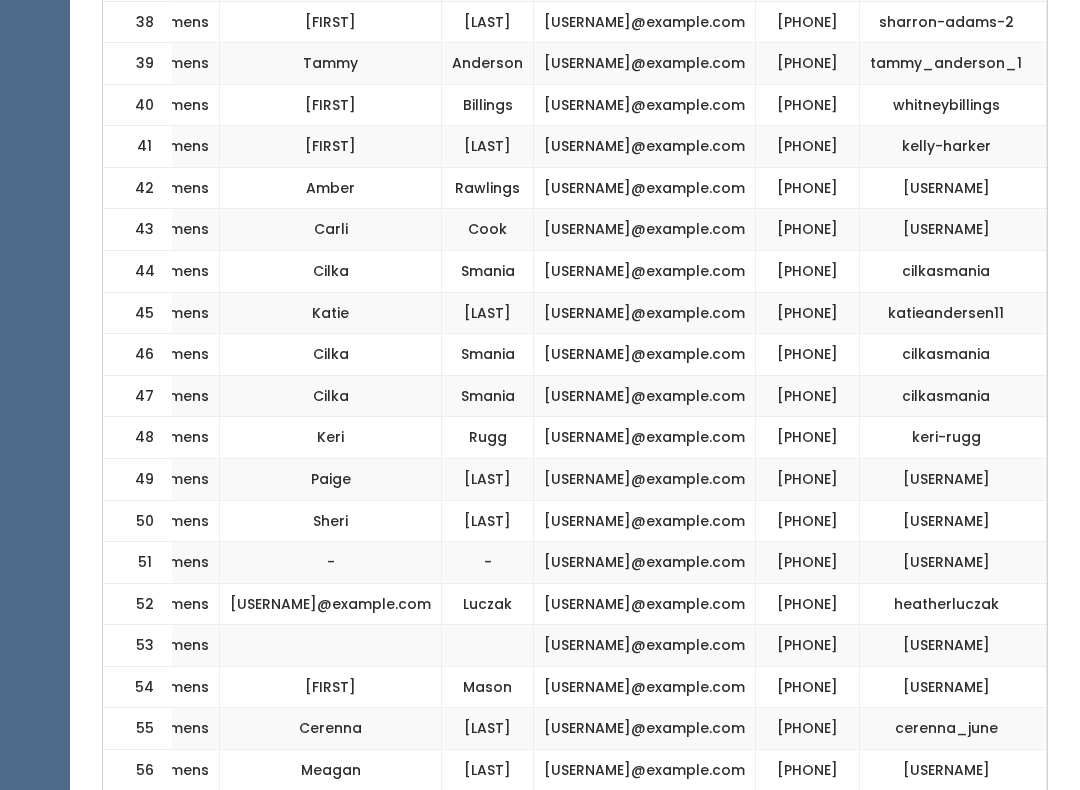 scroll, scrollTop: 2229, scrollLeft: 0, axis: vertical 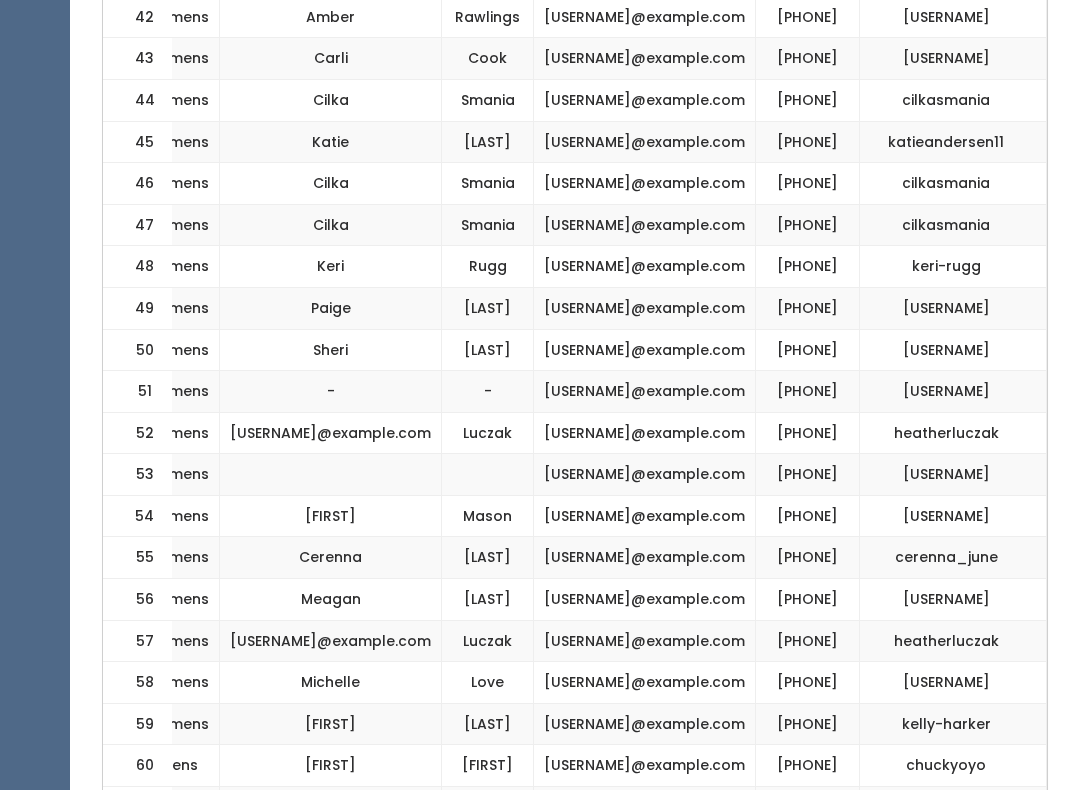 click on "(805) 612-5810" at bounding box center [808, -65] 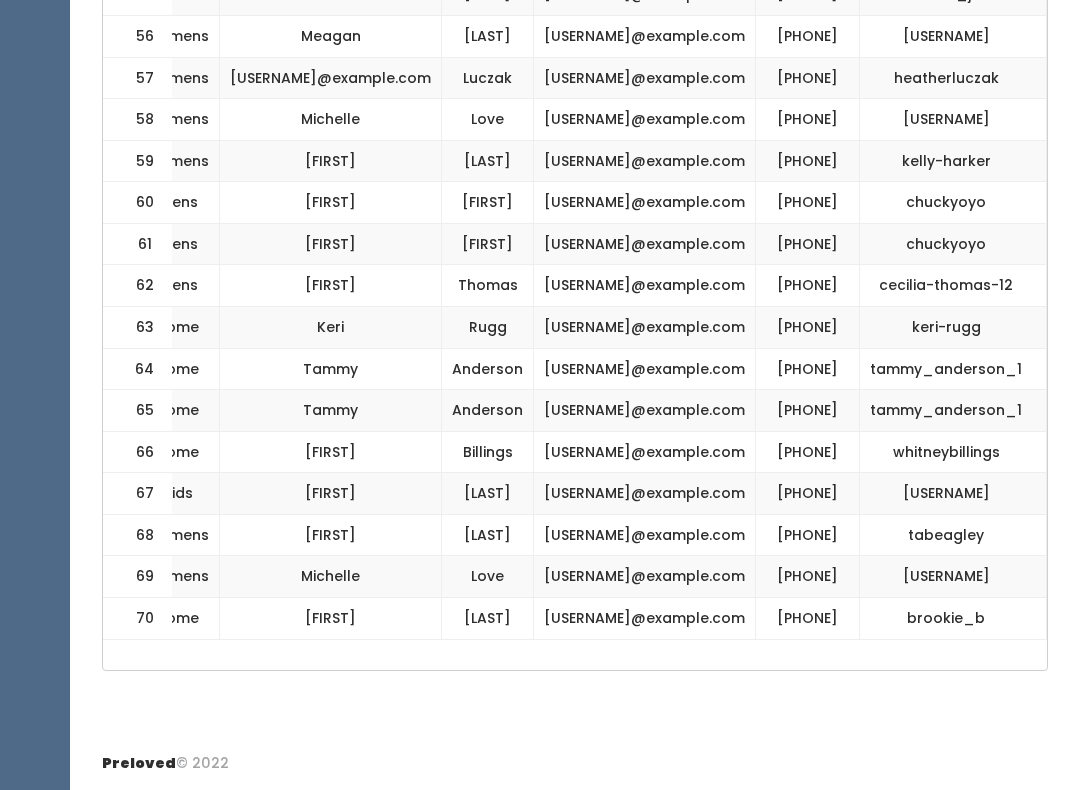 scroll, scrollTop: 3046, scrollLeft: 0, axis: vertical 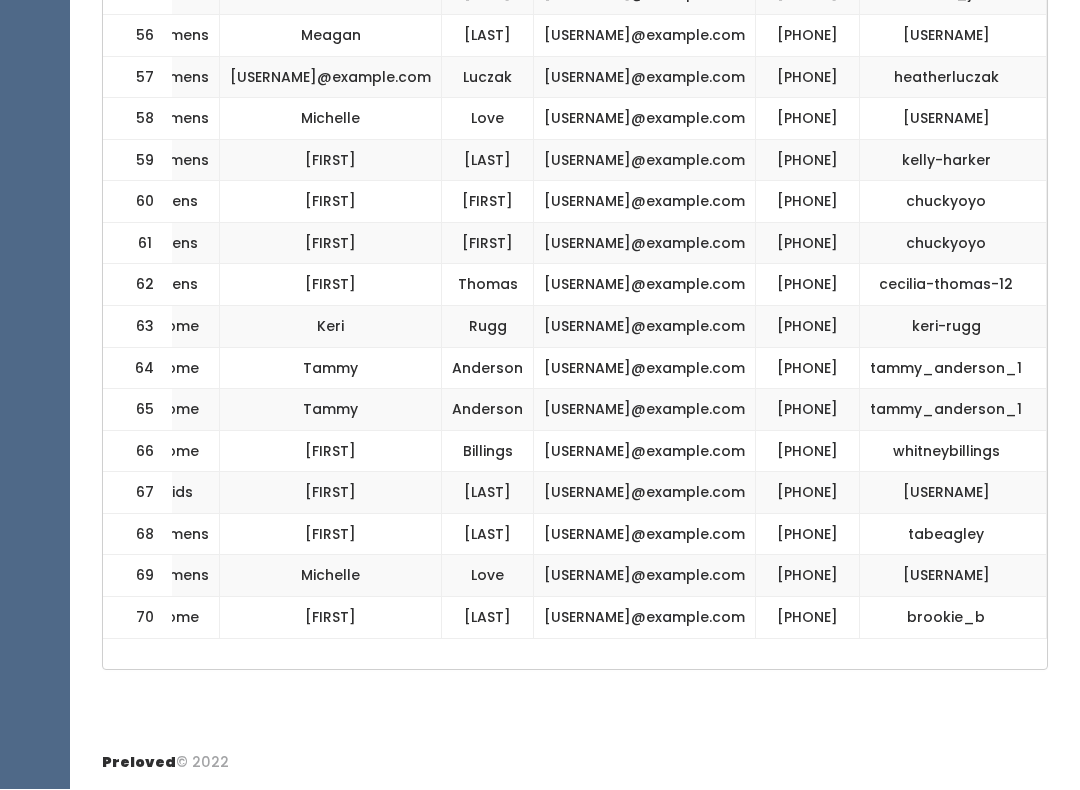 click on "sberard23@hotmail.com" at bounding box center (645, -213) 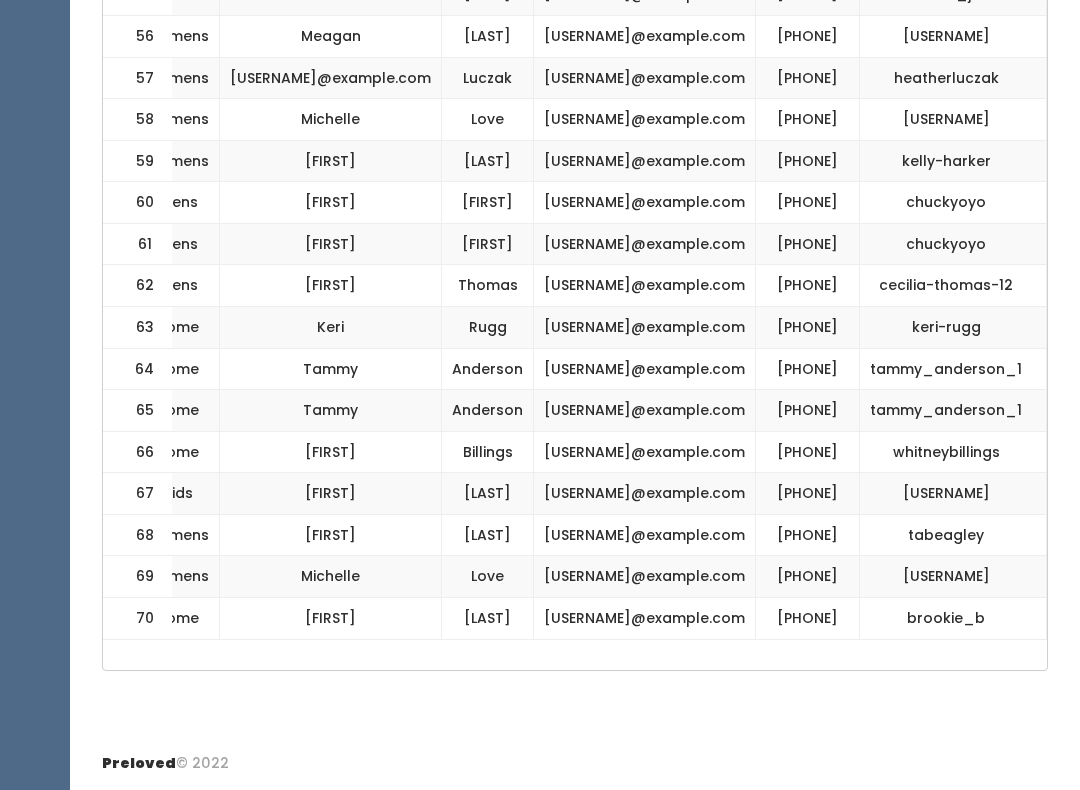 click on "[PHONE]" at bounding box center [808, -171] 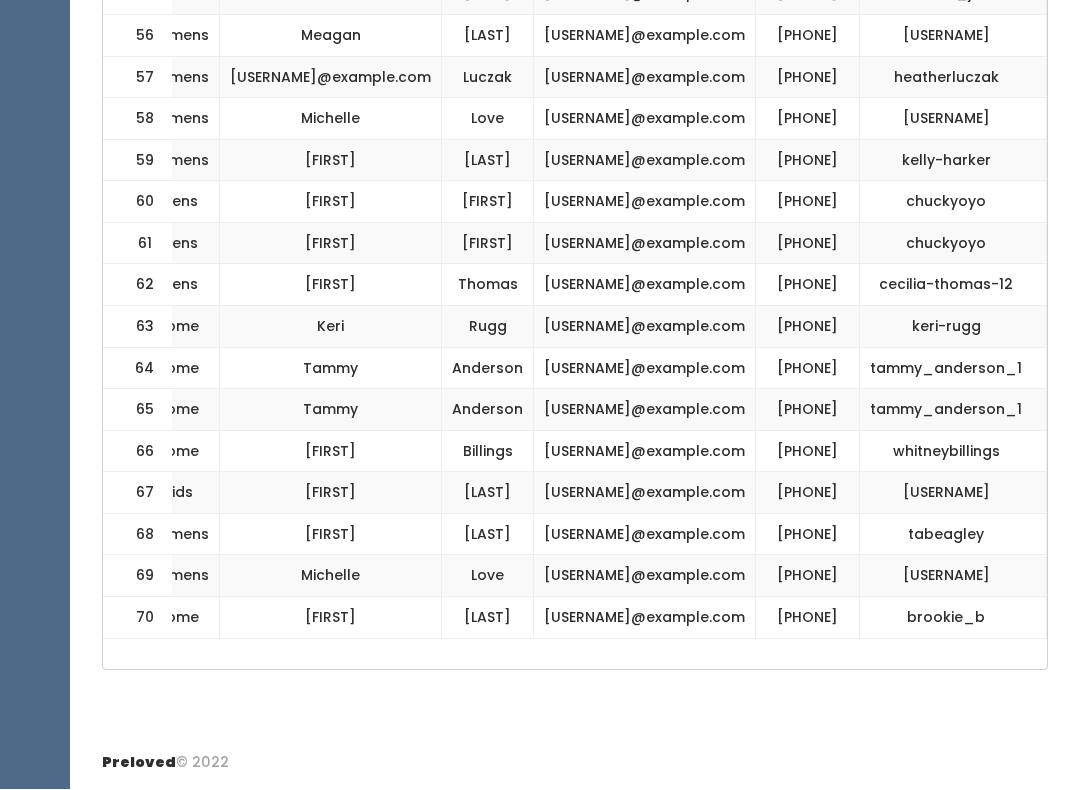 scroll, scrollTop: 3457, scrollLeft: 0, axis: vertical 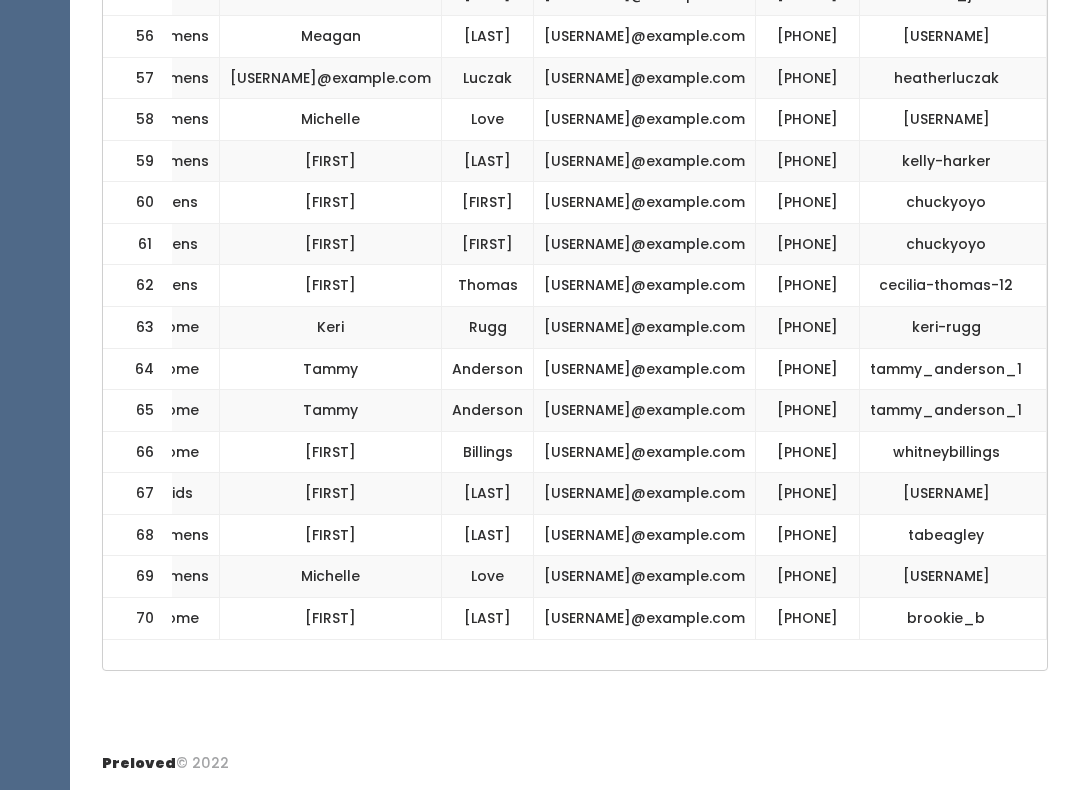 click on "[EMAIL]" at bounding box center (645, -5) 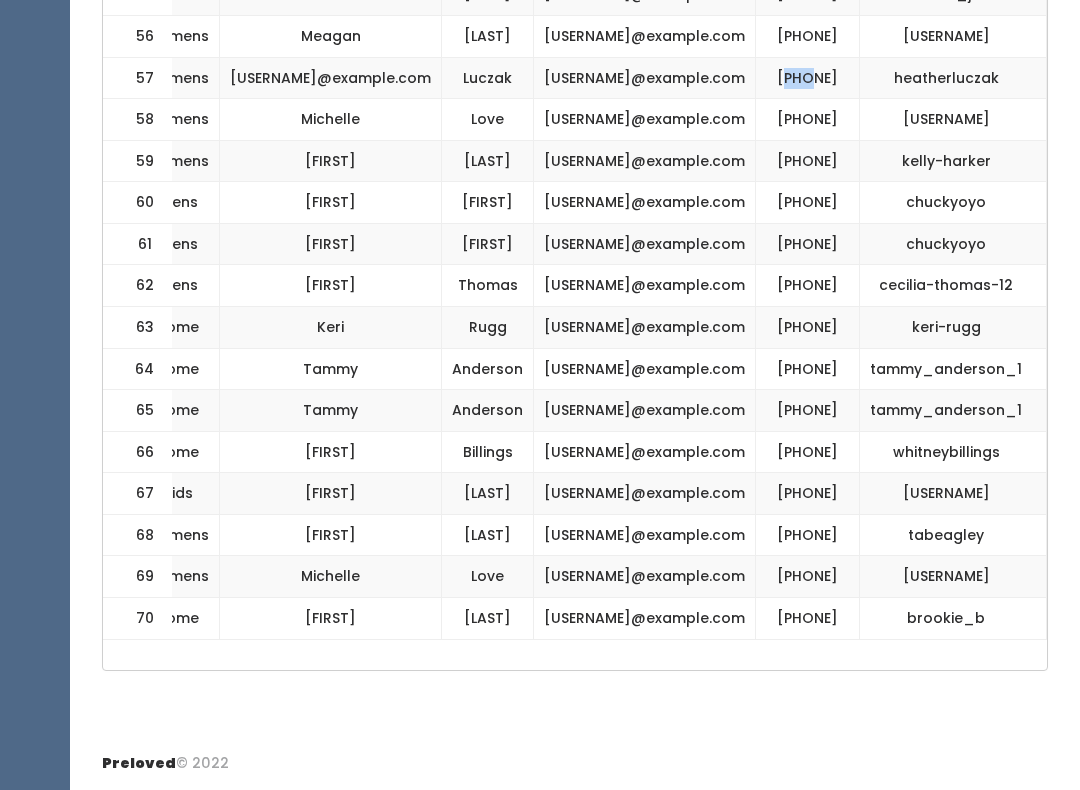 click on "[EMAIL]" at bounding box center [645, 120] 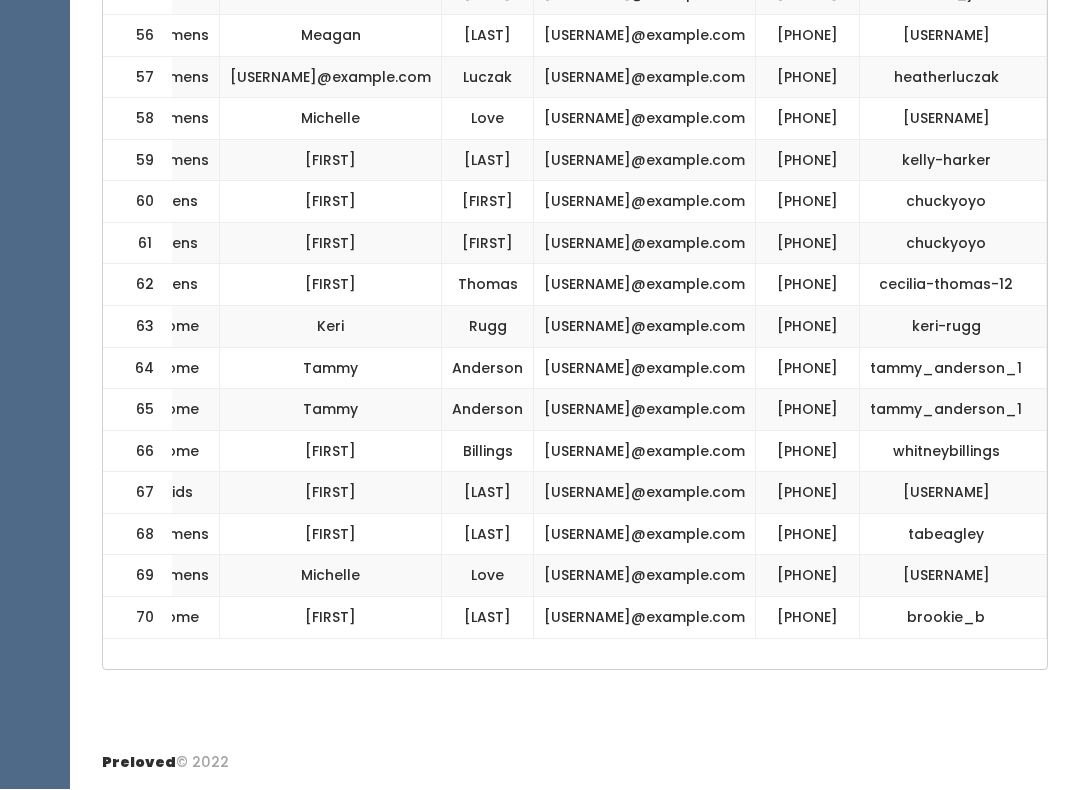scroll, scrollTop: 4146, scrollLeft: 0, axis: vertical 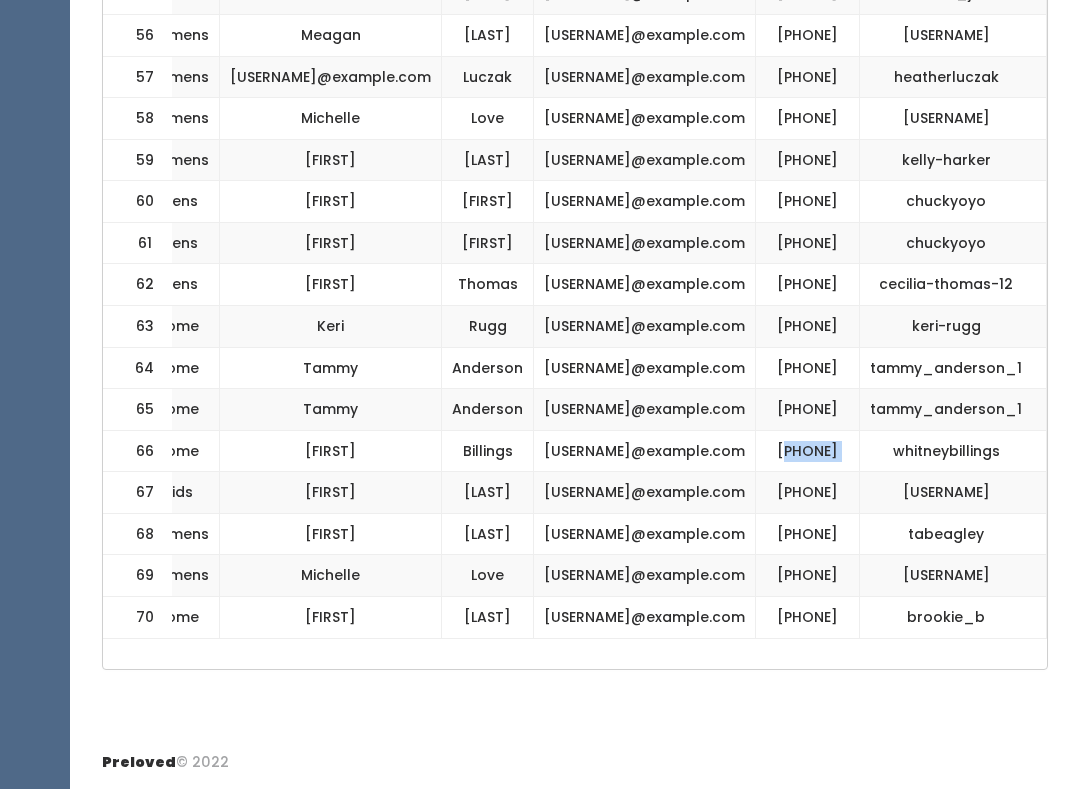 click on "[EMAIL]" at bounding box center [645, 577] 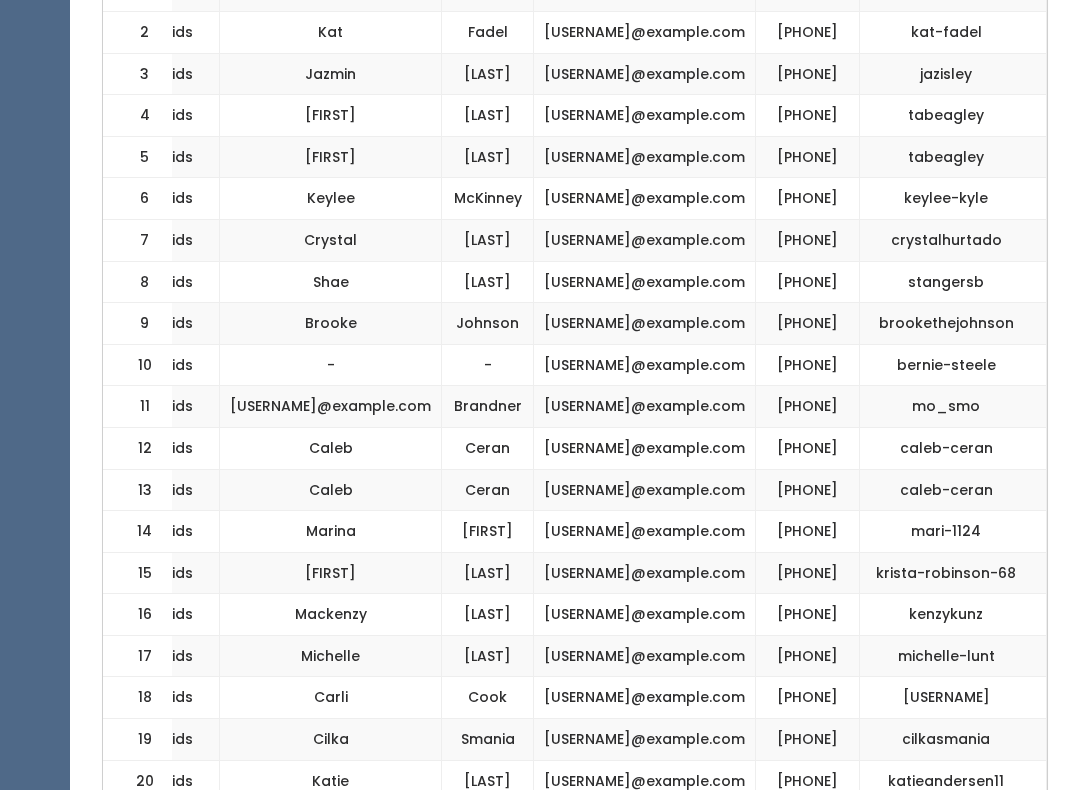 scroll, scrollTop: 676, scrollLeft: 0, axis: vertical 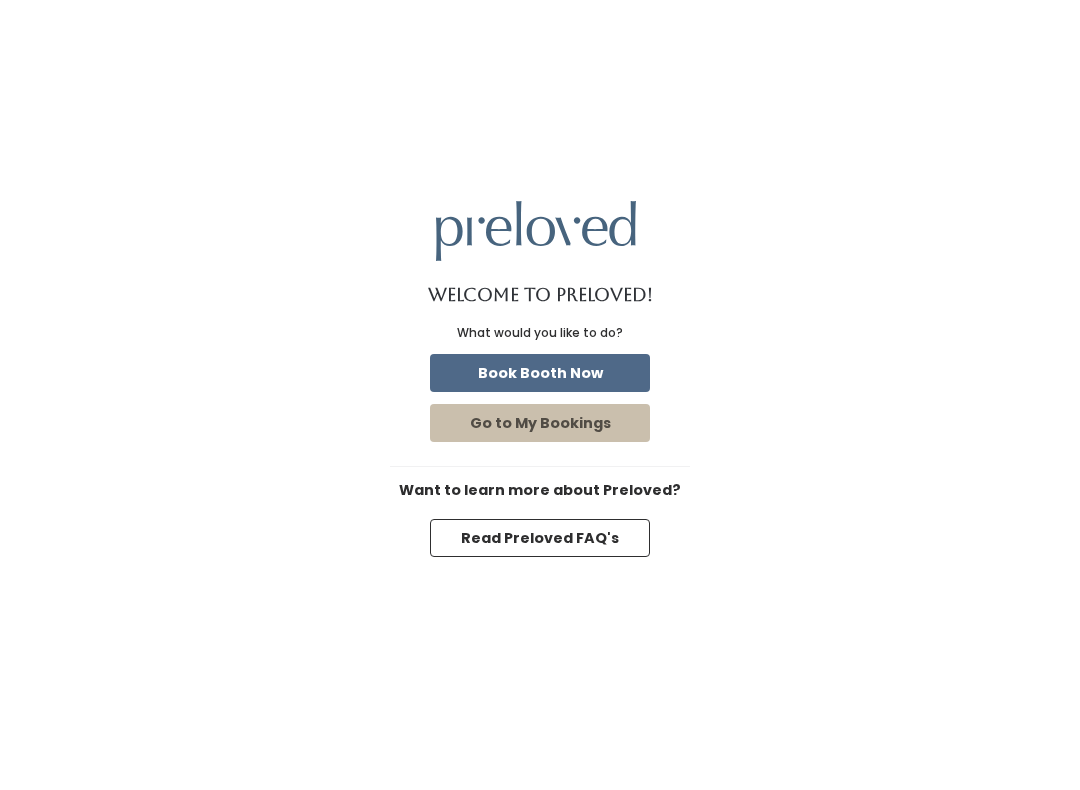 click on "Book Booth Now" at bounding box center [540, 373] 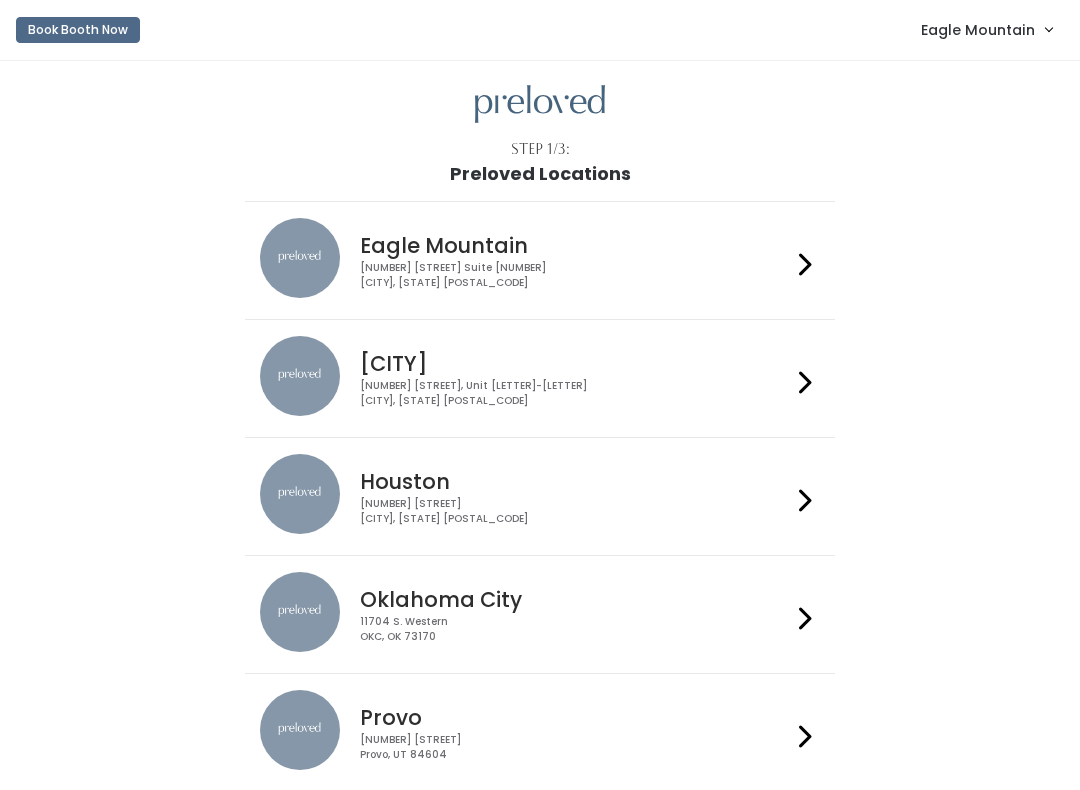 scroll, scrollTop: 0, scrollLeft: 0, axis: both 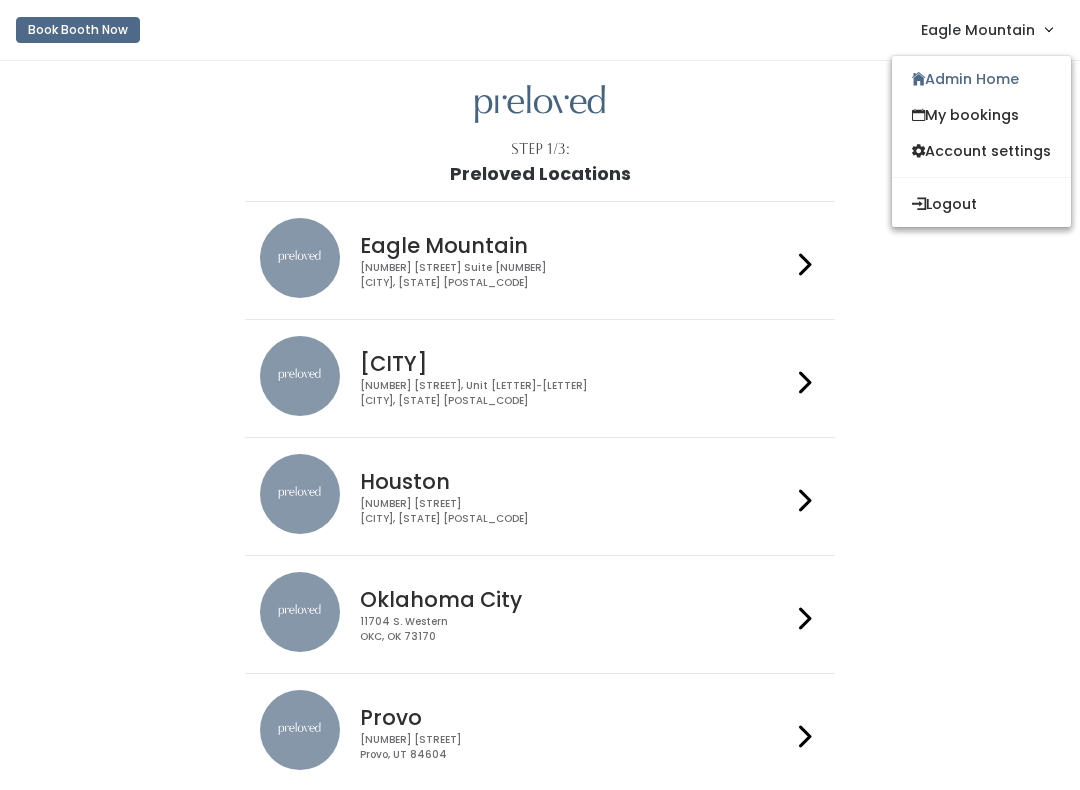 click on "Admin Home" at bounding box center (981, 79) 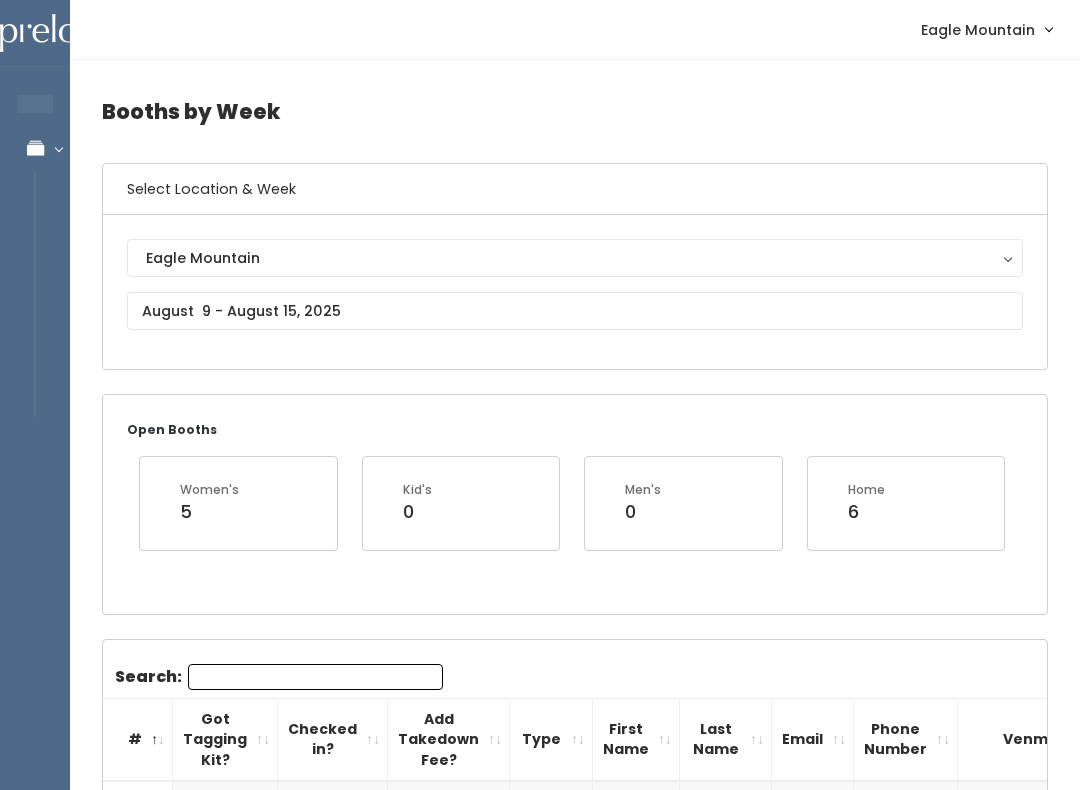 scroll, scrollTop: 0, scrollLeft: 0, axis: both 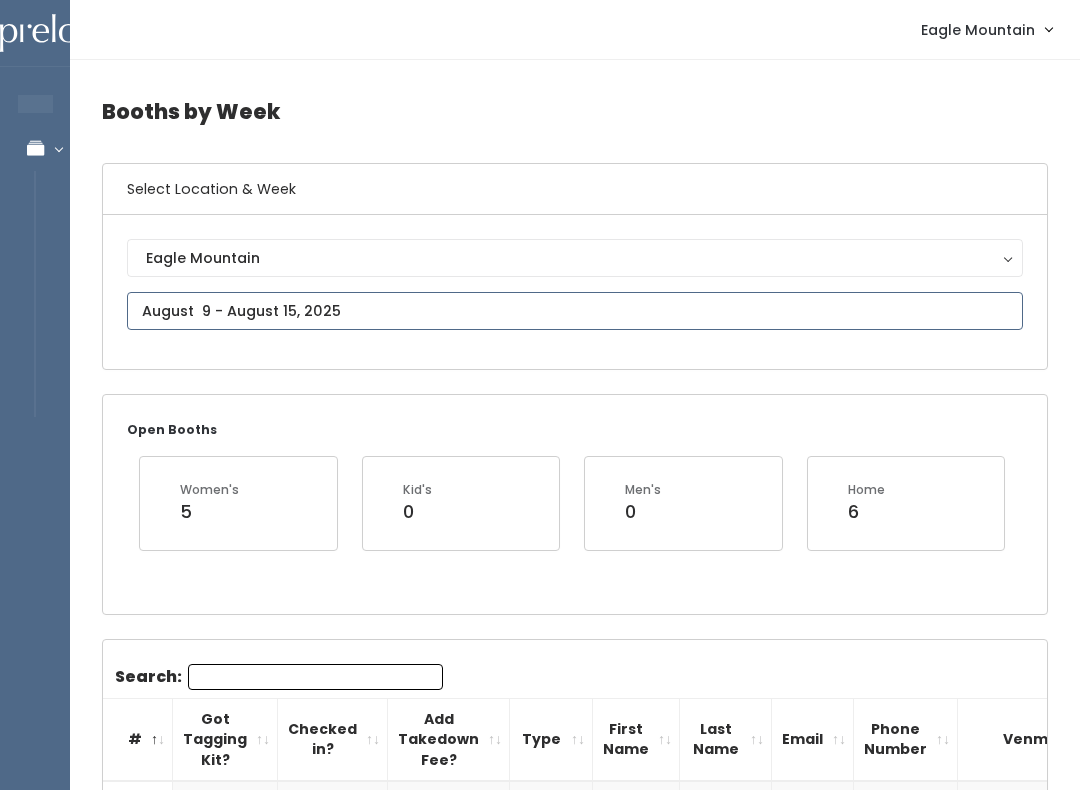 click at bounding box center [575, 311] 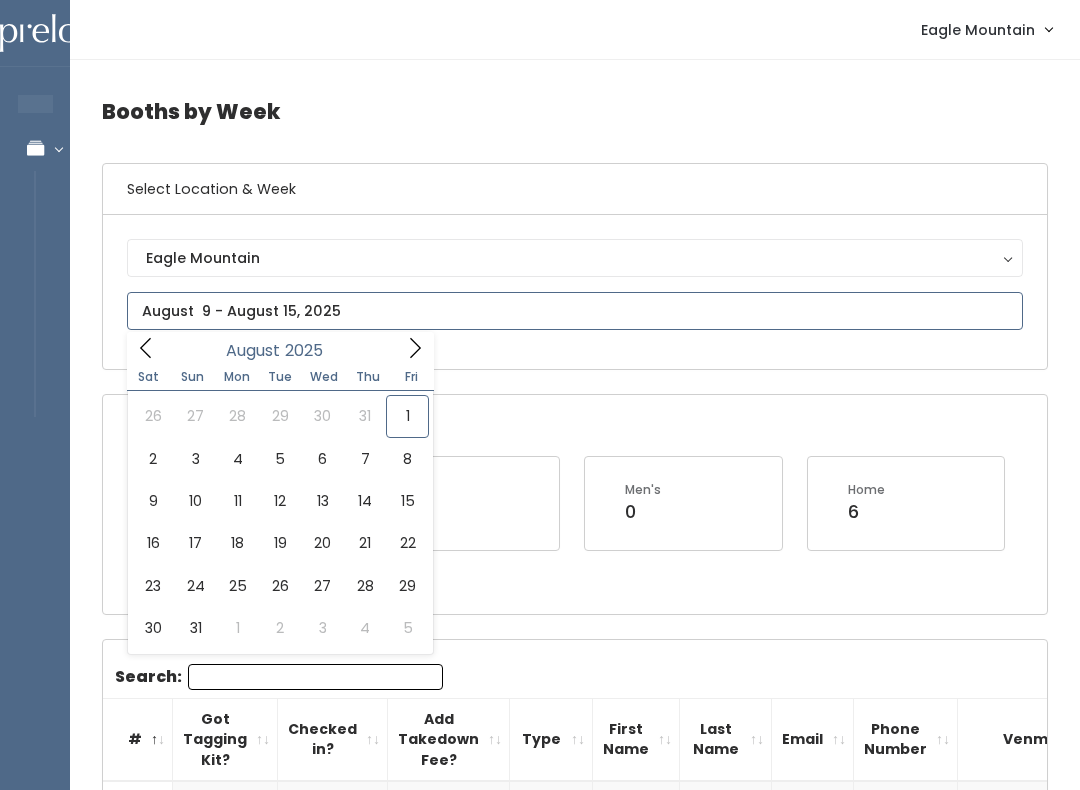 type on "July 26 to August 1" 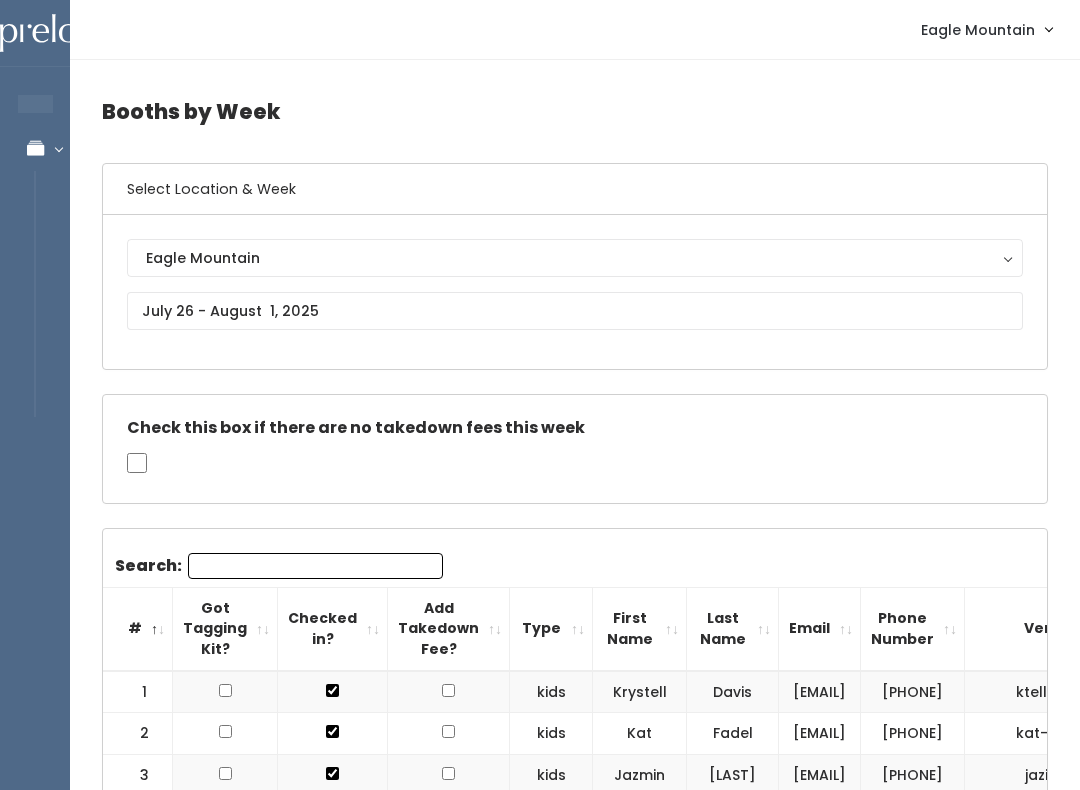scroll, scrollTop: 0, scrollLeft: 0, axis: both 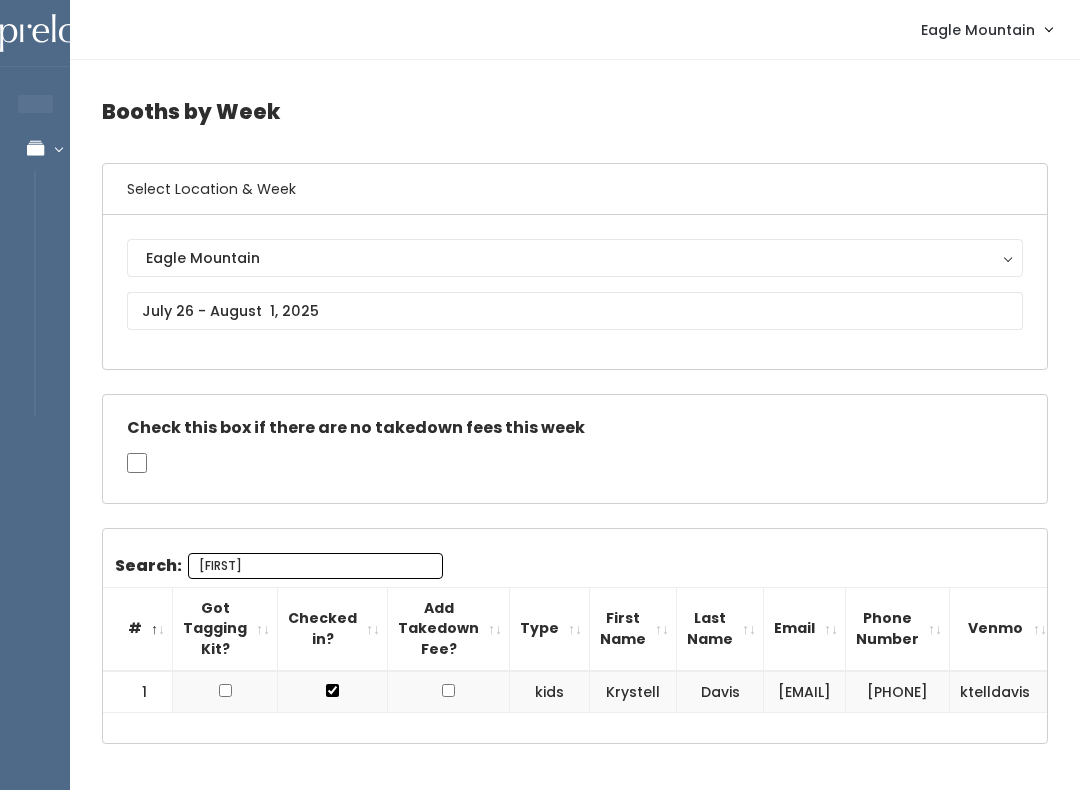 type on "K" 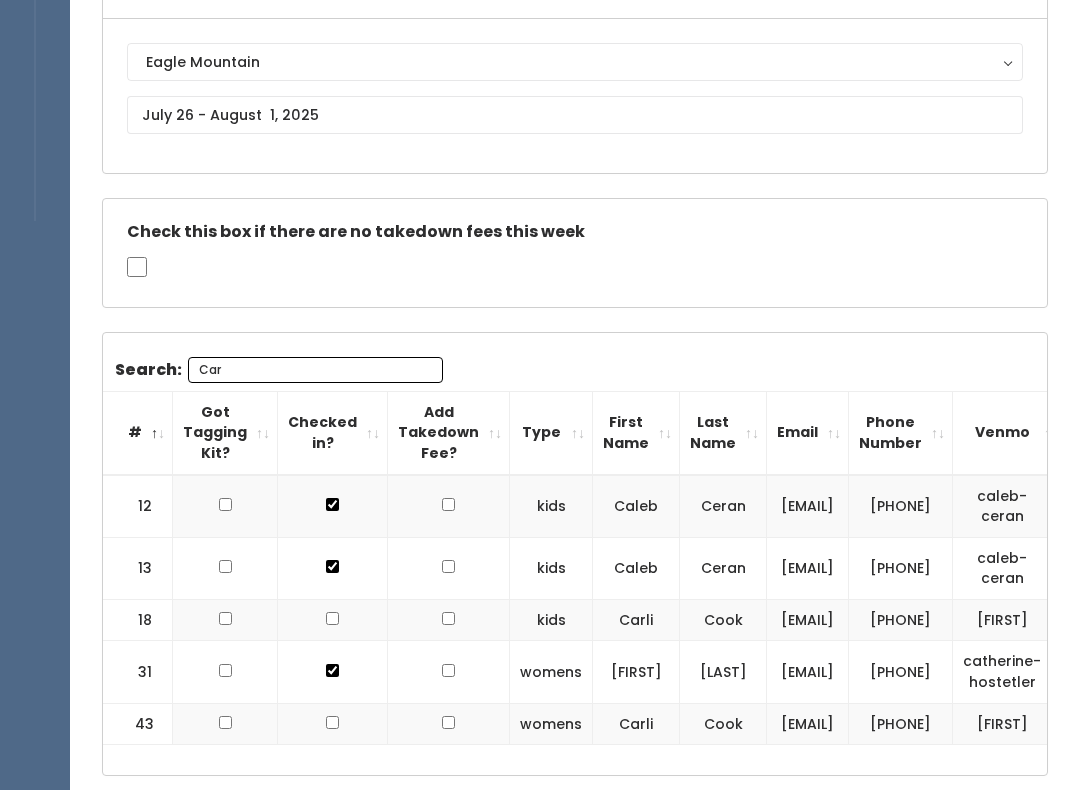 scroll, scrollTop: 149, scrollLeft: 0, axis: vertical 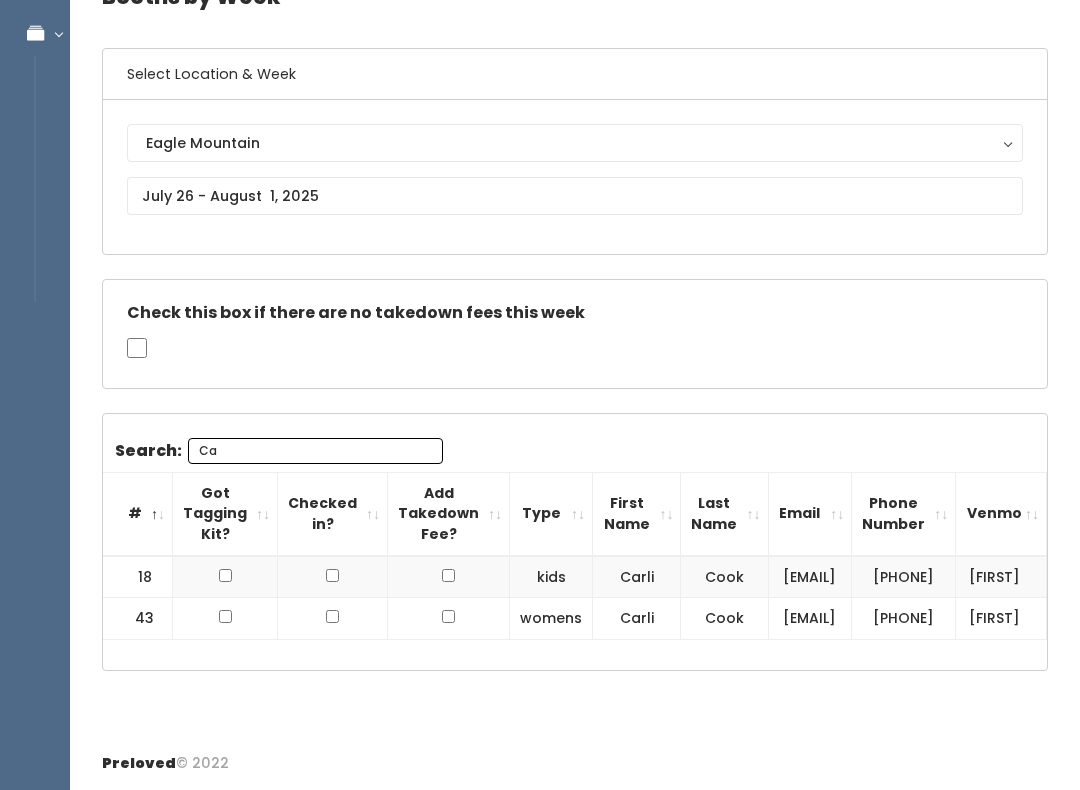 type on "C" 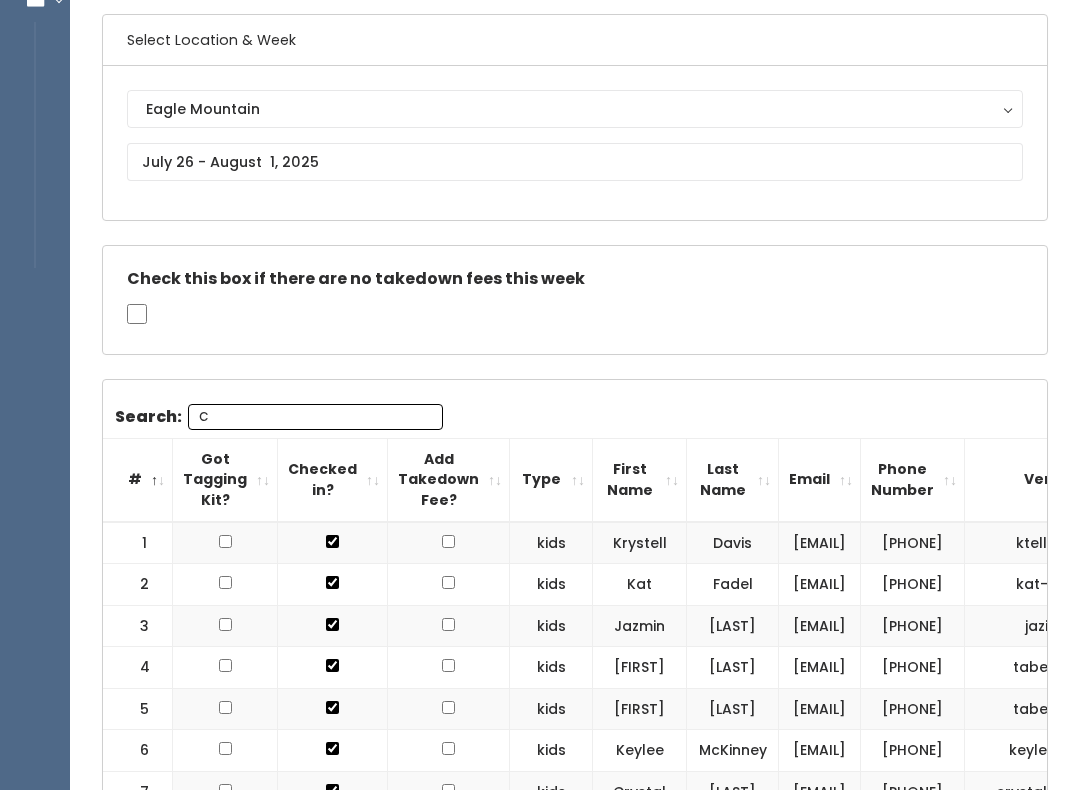 type 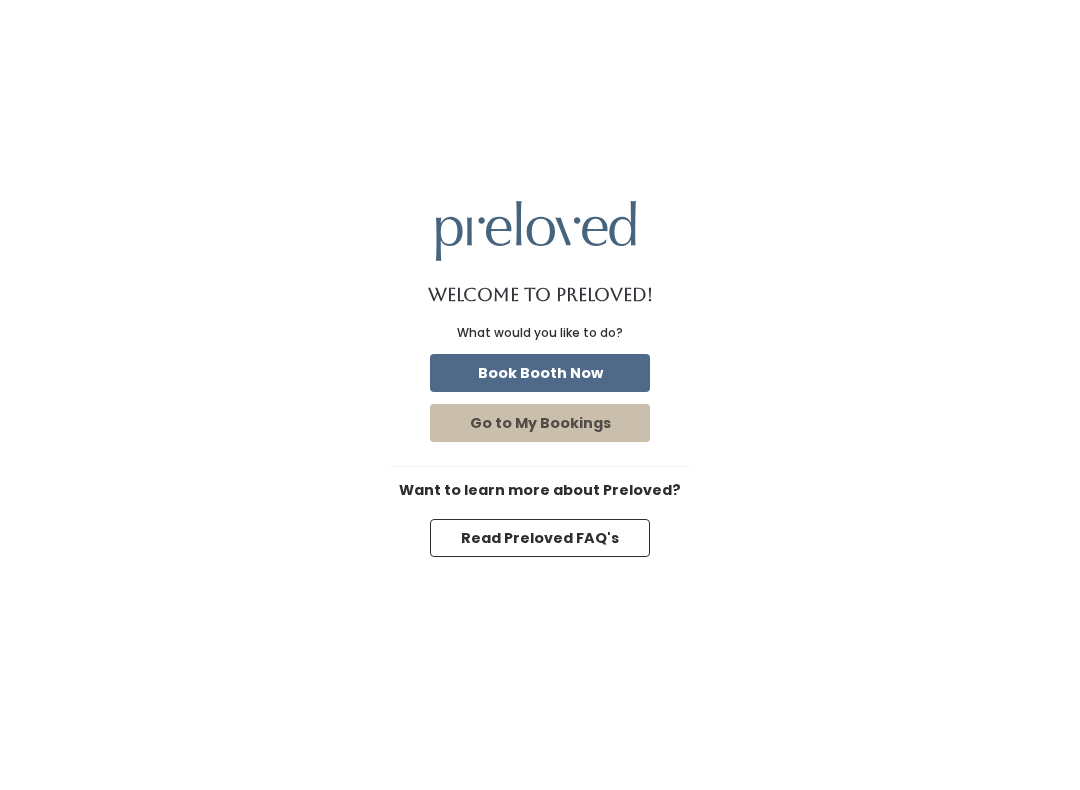 scroll, scrollTop: 0, scrollLeft: 0, axis: both 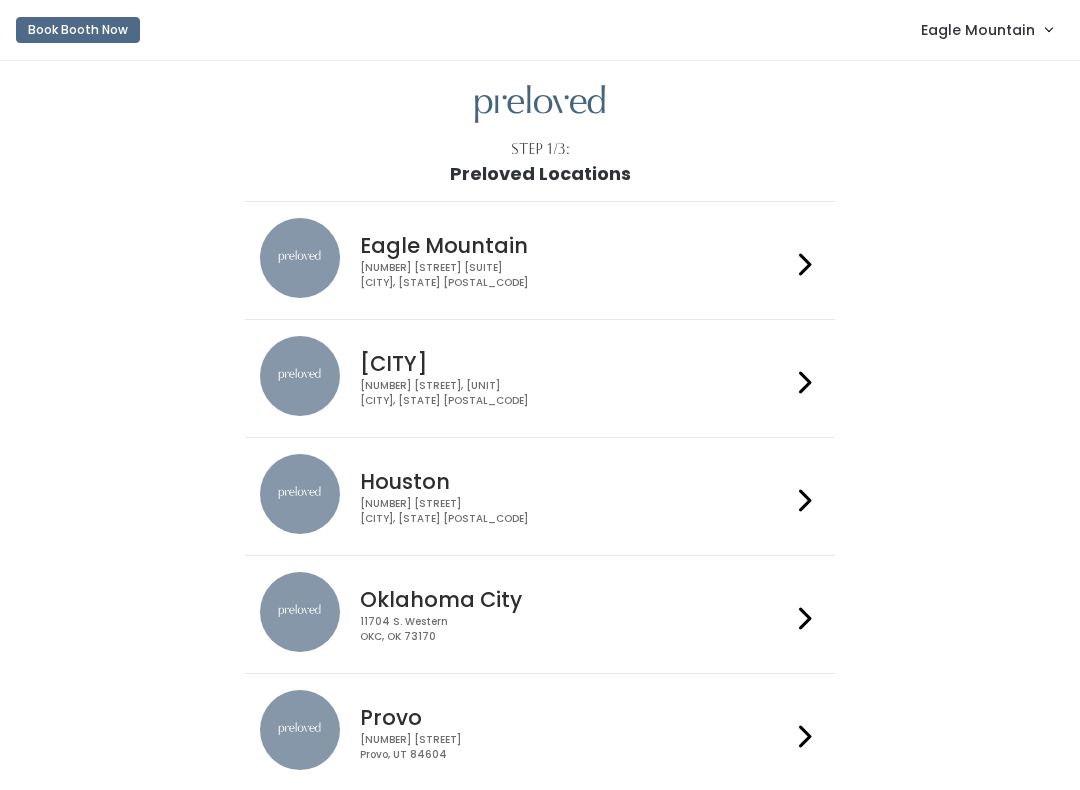 click on "Eagle Mountain" at bounding box center [978, 30] 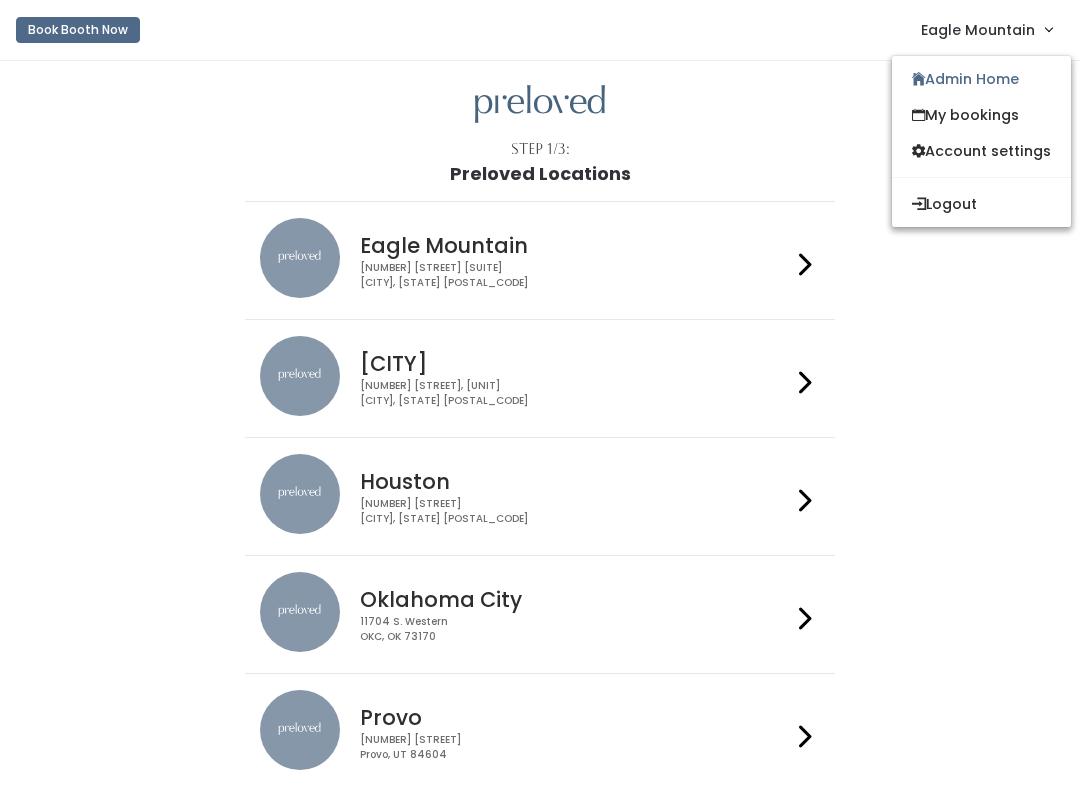 click on "Admin Home" at bounding box center [981, 79] 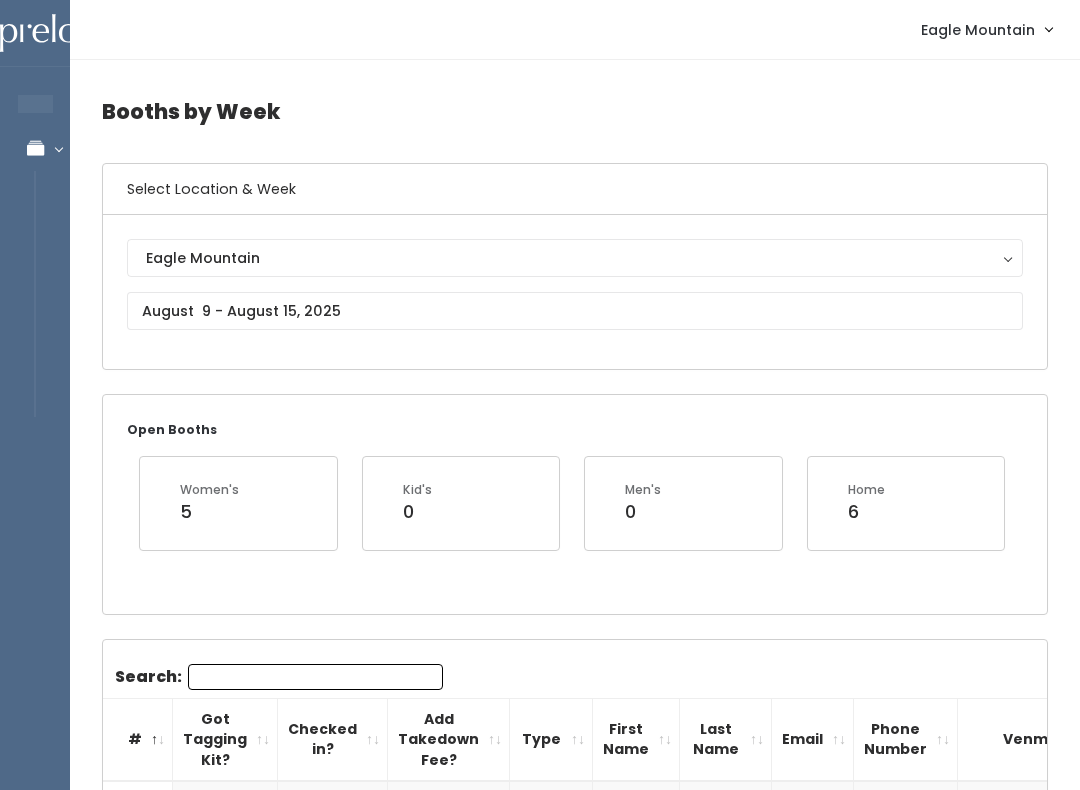 scroll, scrollTop: 0, scrollLeft: 0, axis: both 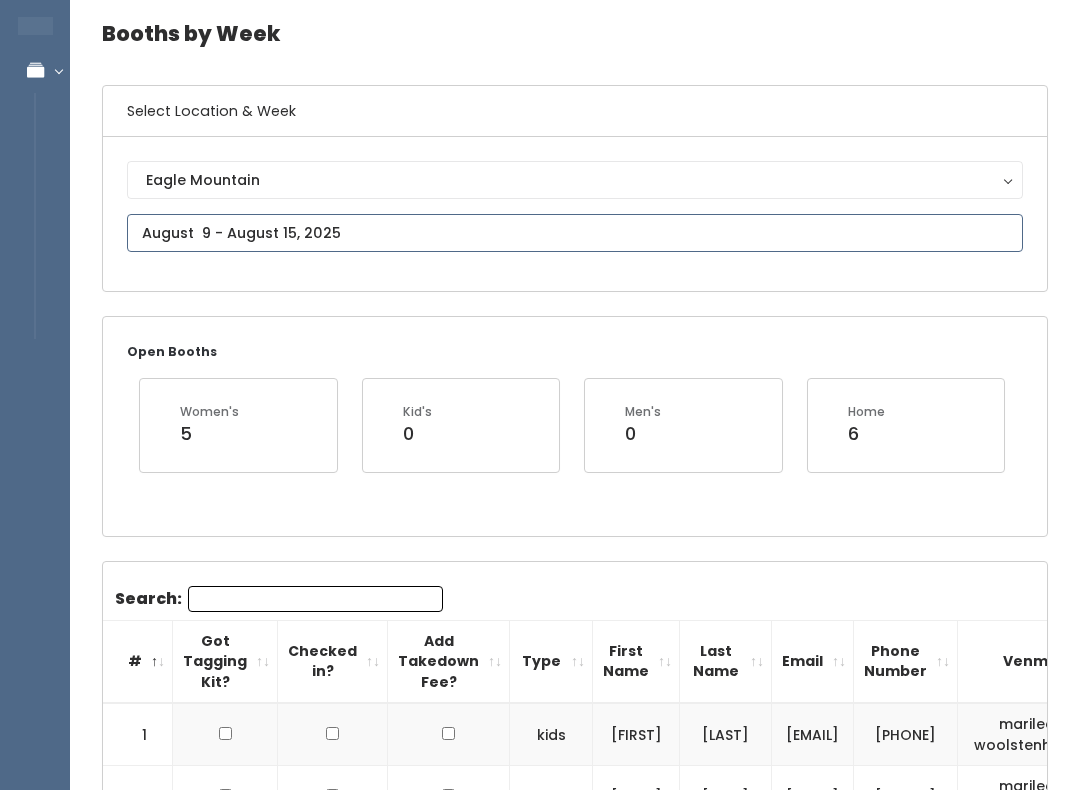 click at bounding box center (575, 234) 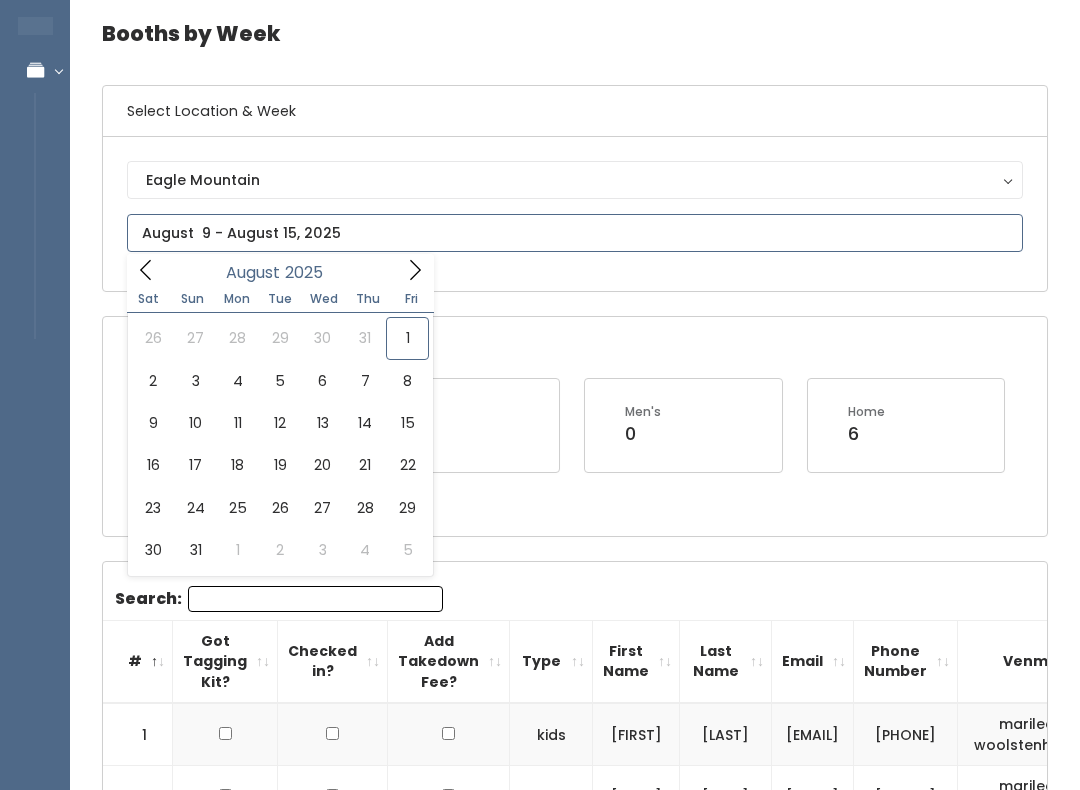 scroll, scrollTop: 78, scrollLeft: 0, axis: vertical 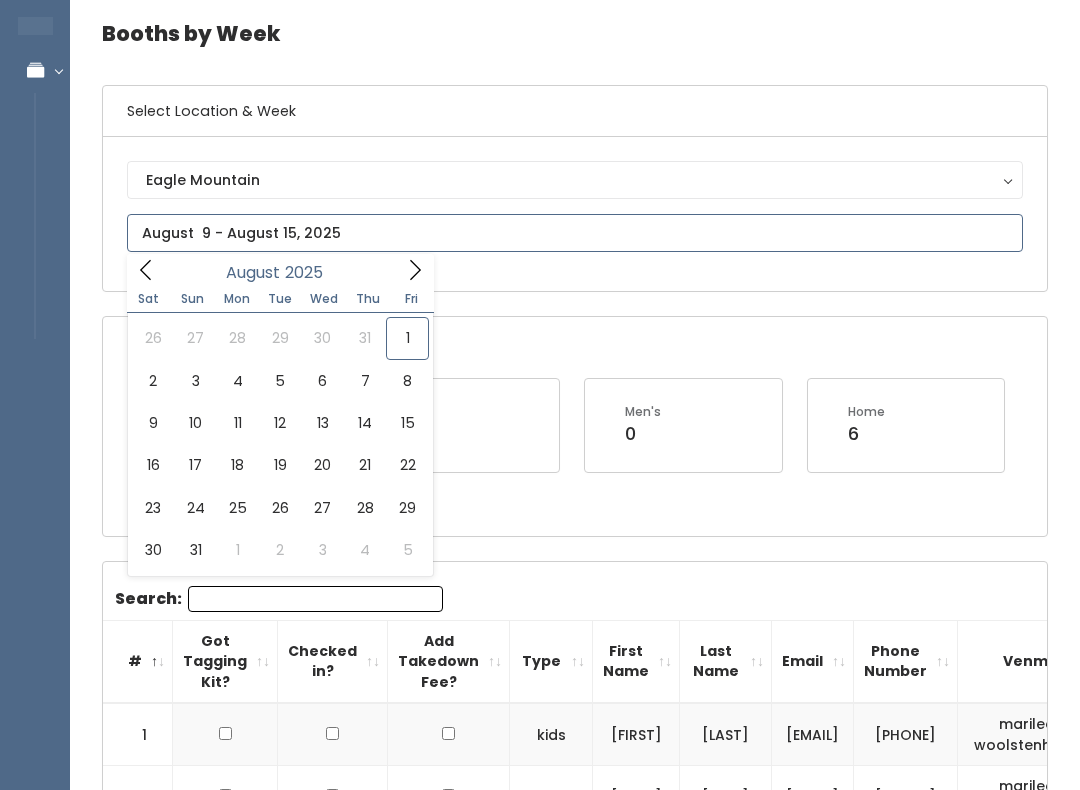 type on "August 2 to August 8" 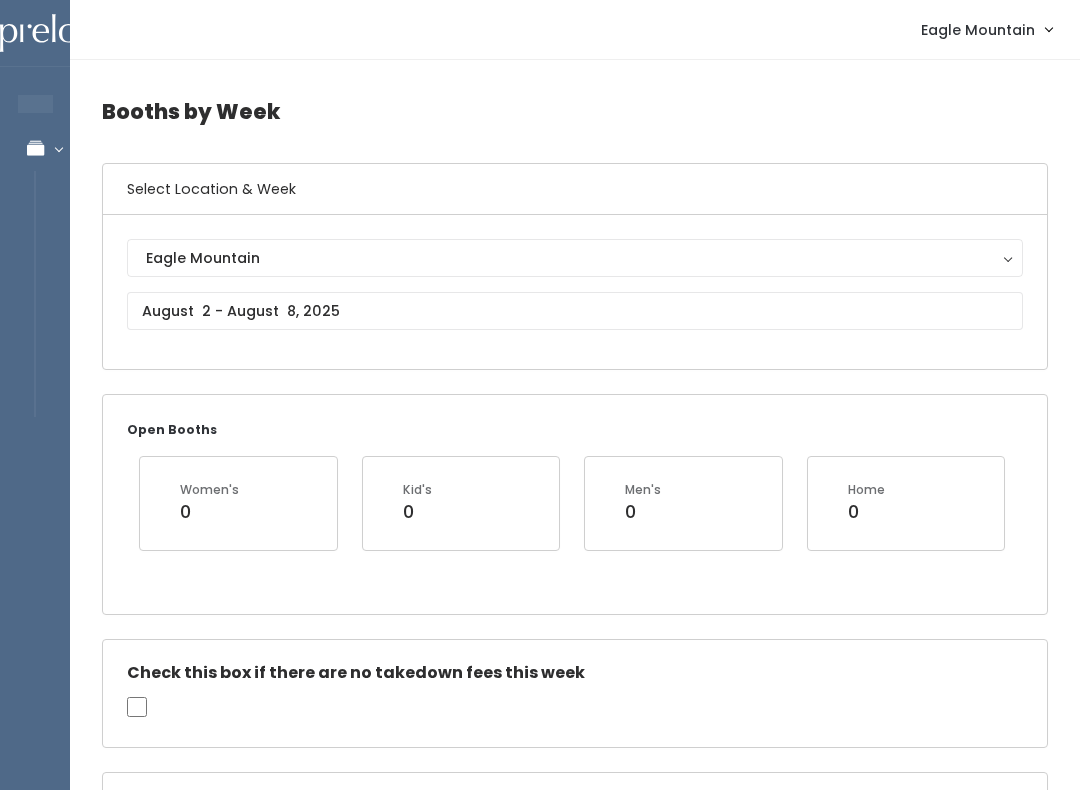 scroll, scrollTop: 0, scrollLeft: 0, axis: both 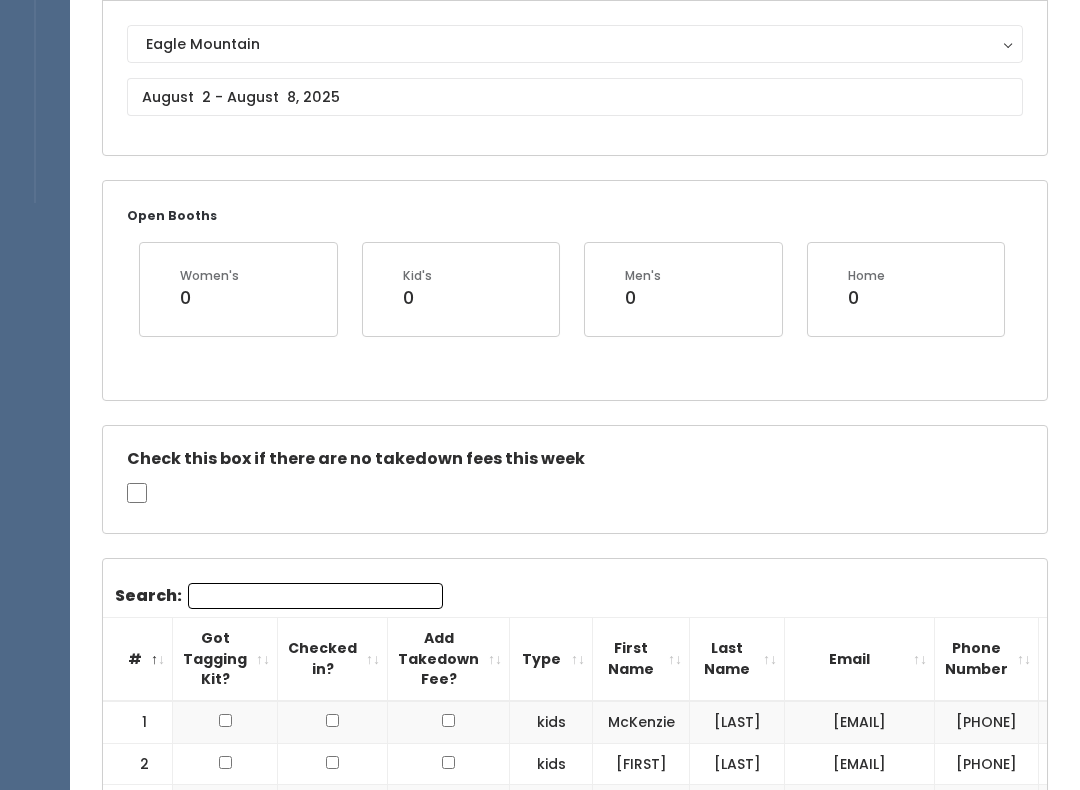 click on "Search:" at bounding box center [315, 596] 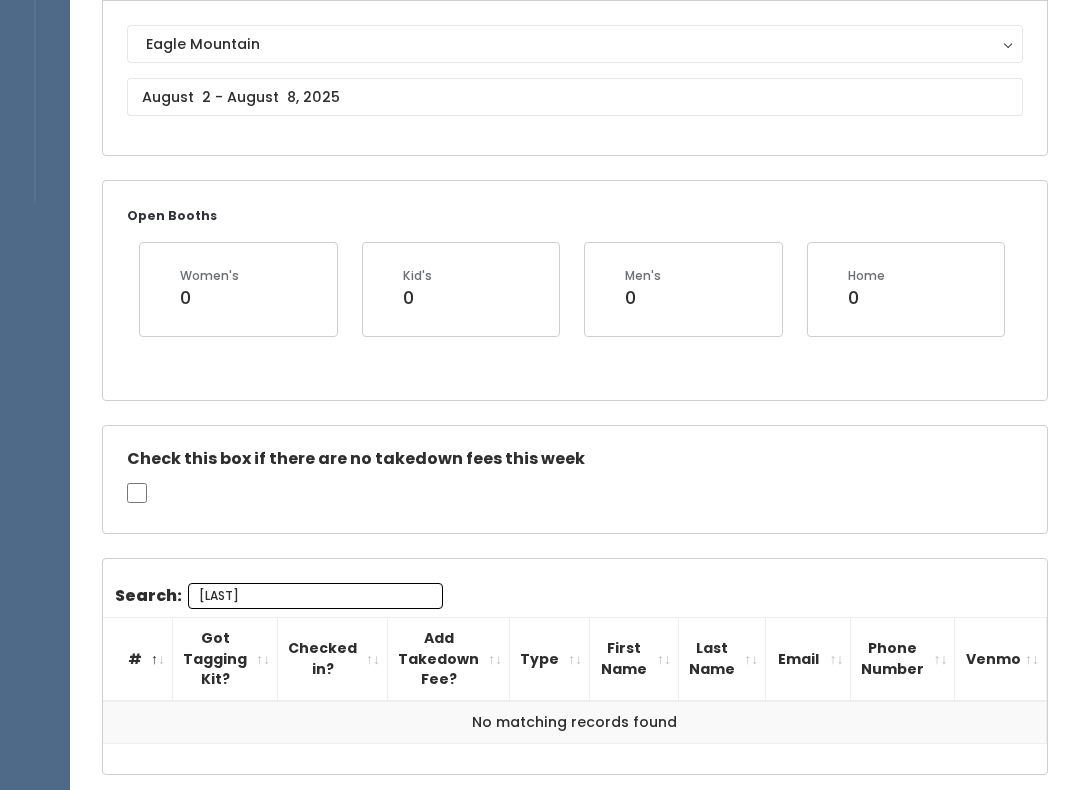 type on "Wh" 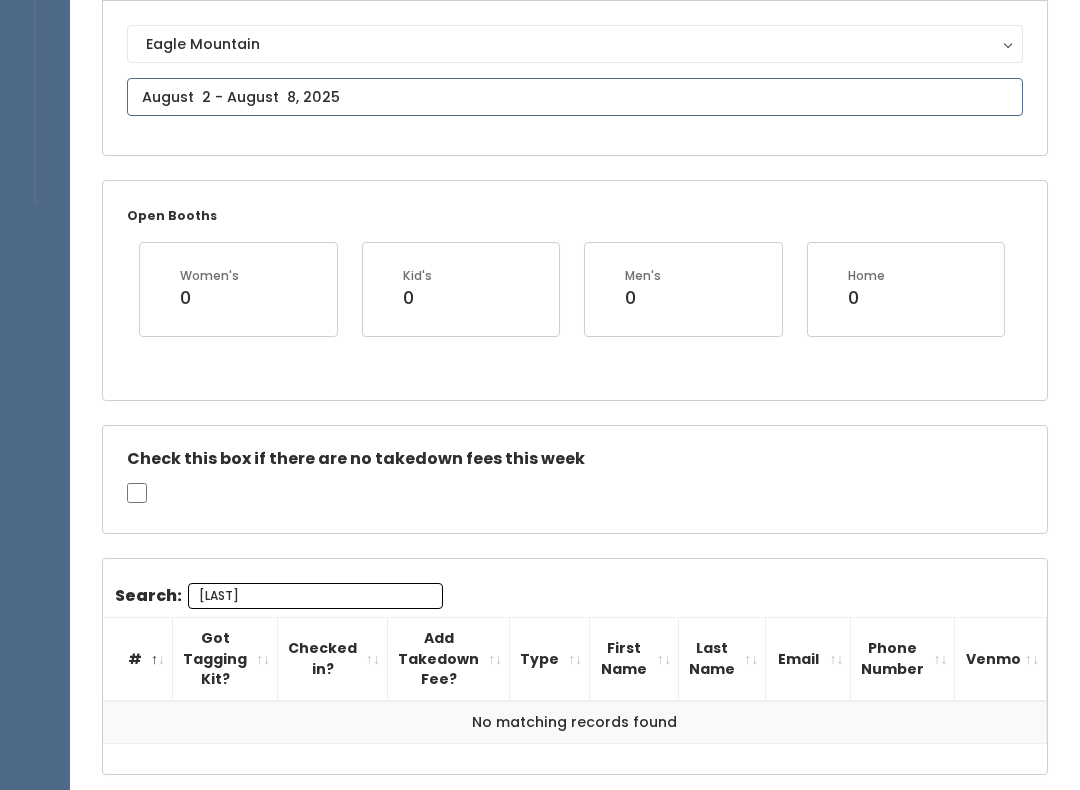 click on "EMPLOYEES
Manage Bookings
Booths by Week
All Bookings
Bookings with Booths
Booth Discounts
Seller Check-in
Eagle Mountain
Admin Home
My bookings
Account settings" at bounding box center (540, 340) 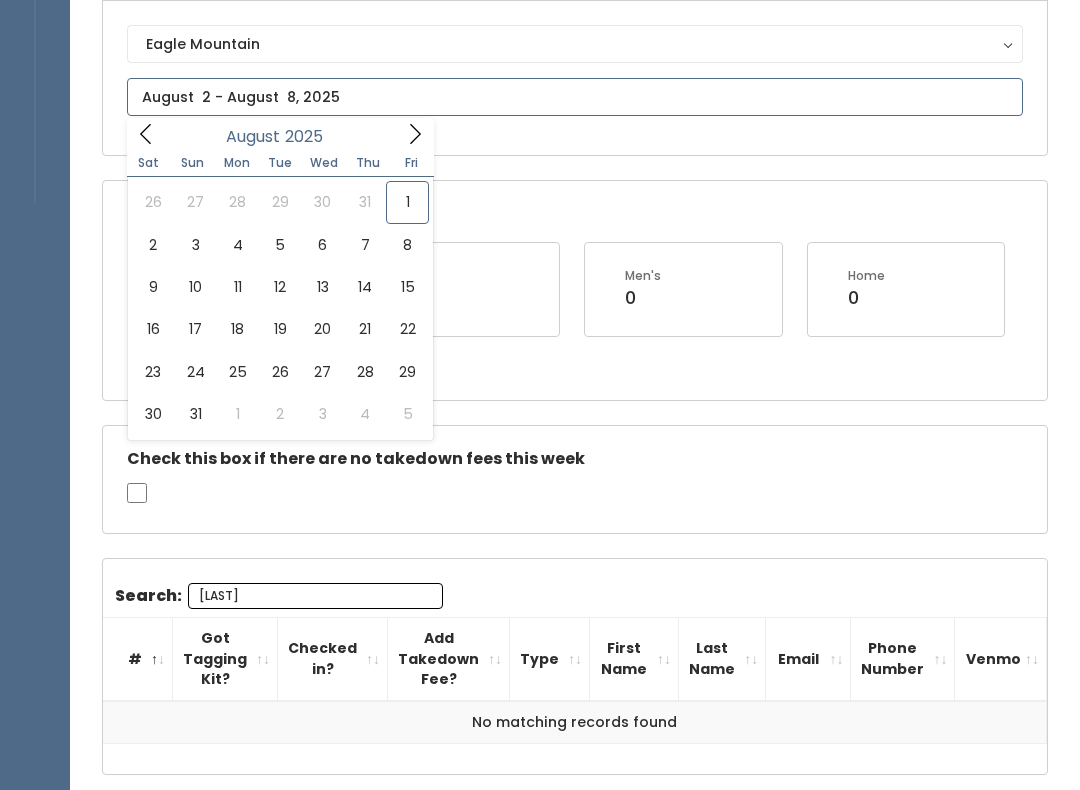 type on "July 26 to August 1" 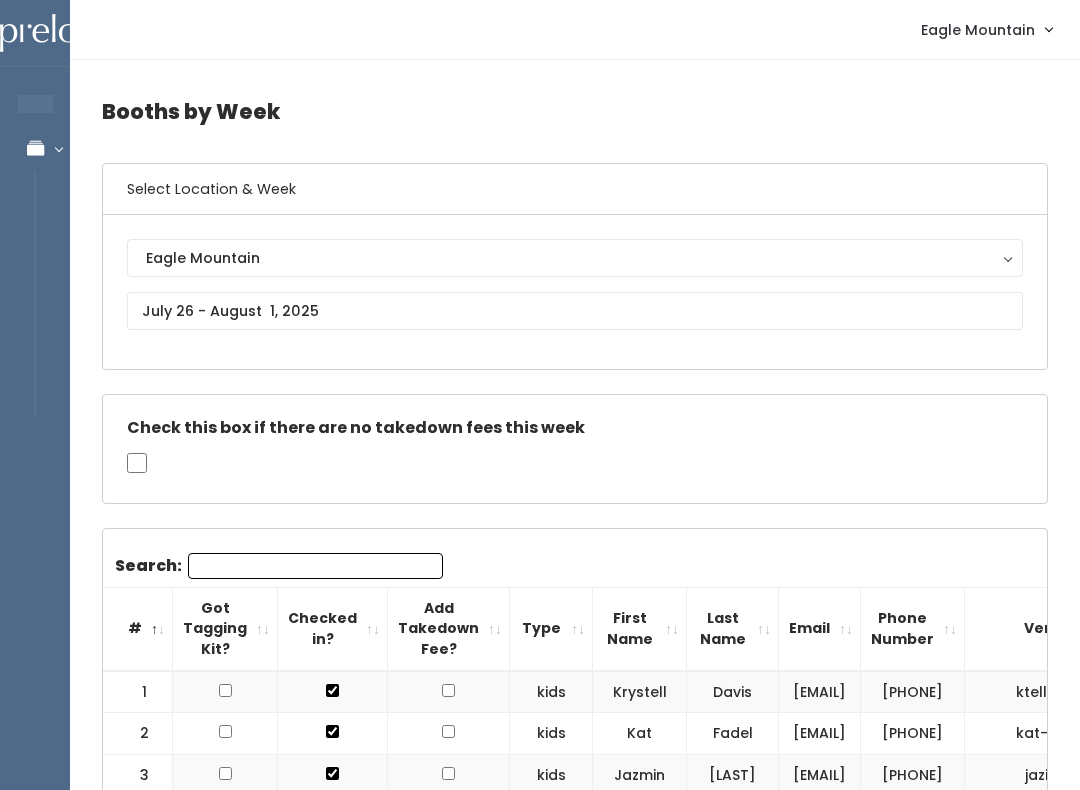 scroll, scrollTop: 0, scrollLeft: 0, axis: both 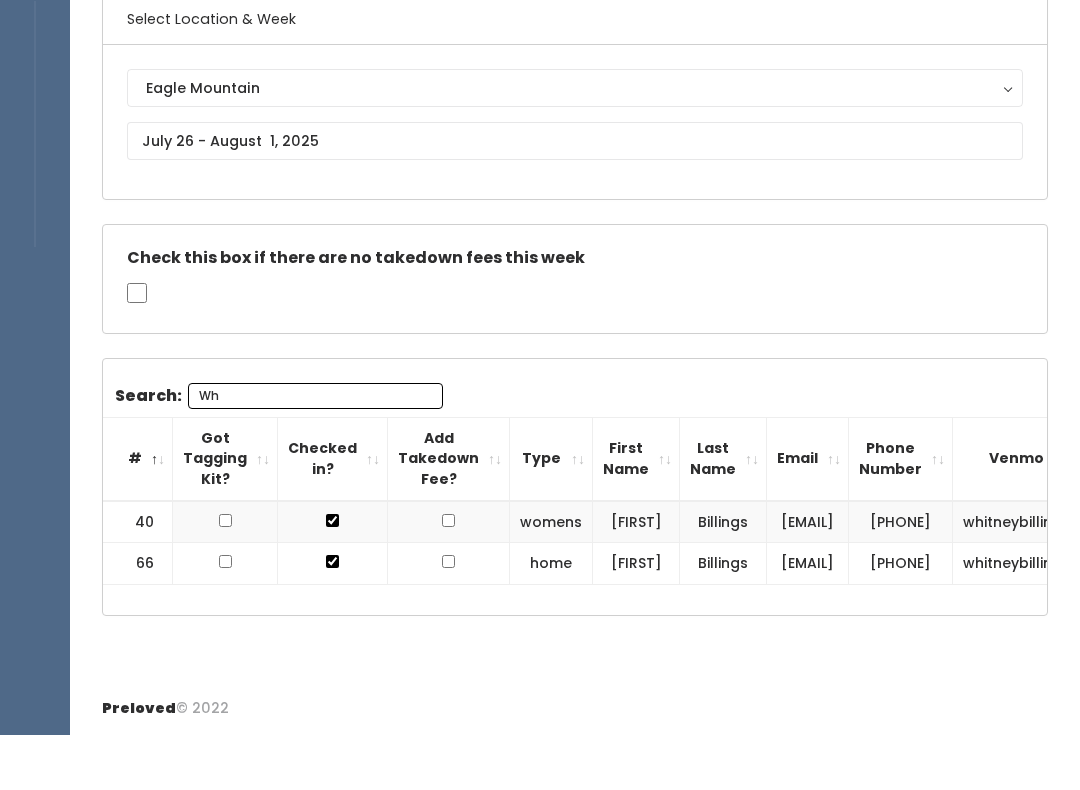 type on "W" 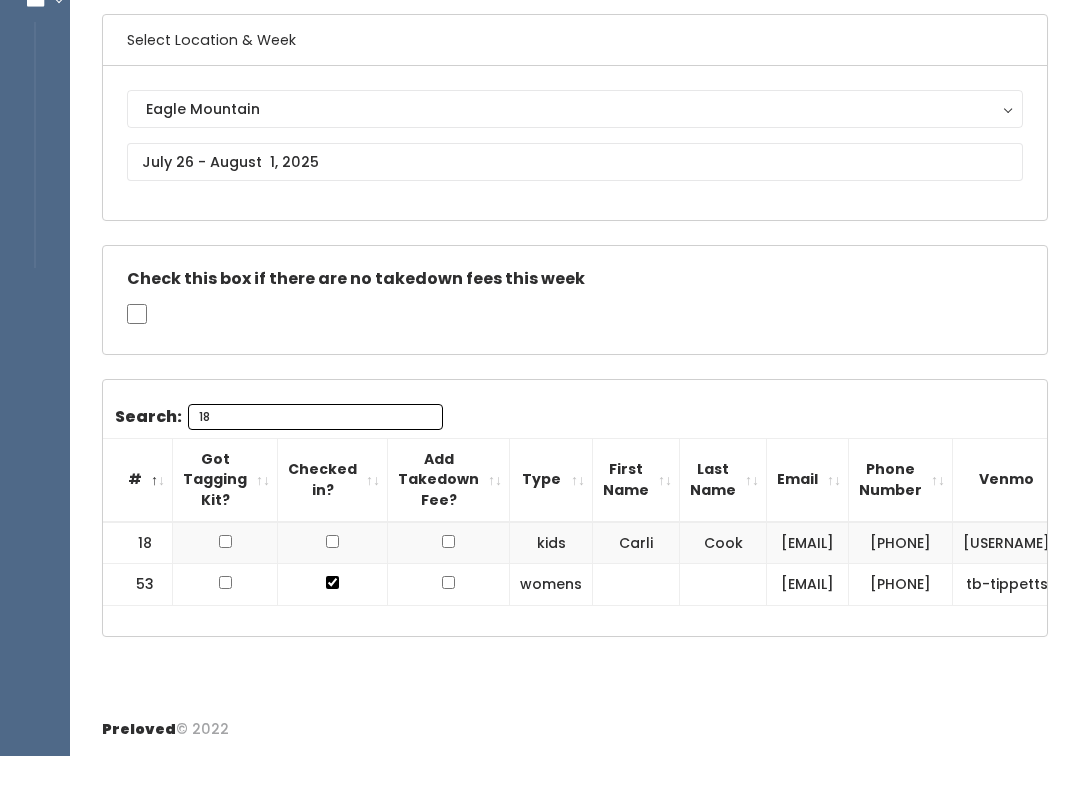 type on "1" 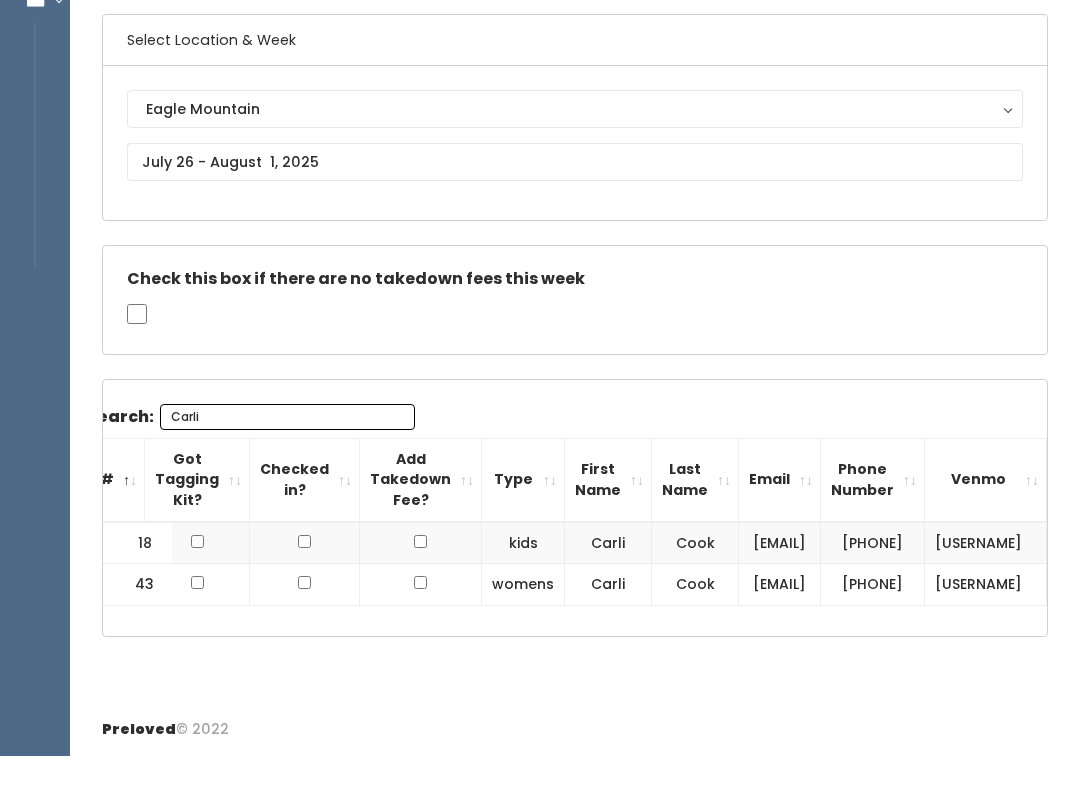 scroll, scrollTop: 0, scrollLeft: 92, axis: horizontal 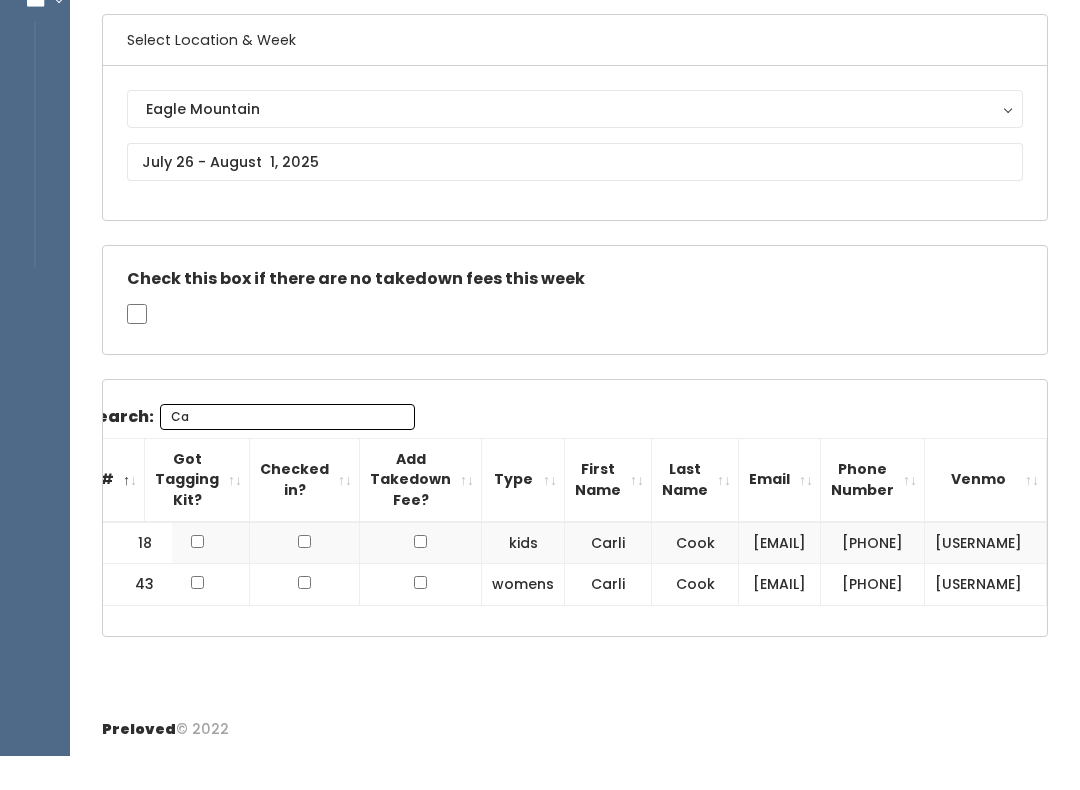 type on "C" 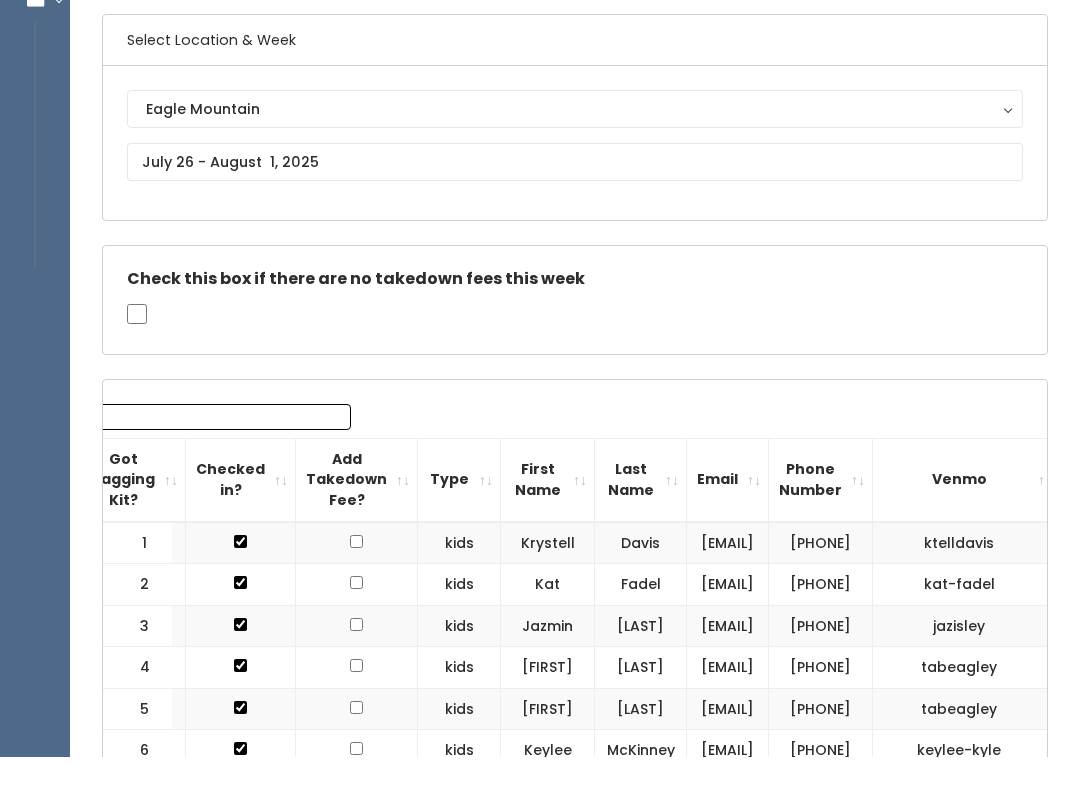 type on "K" 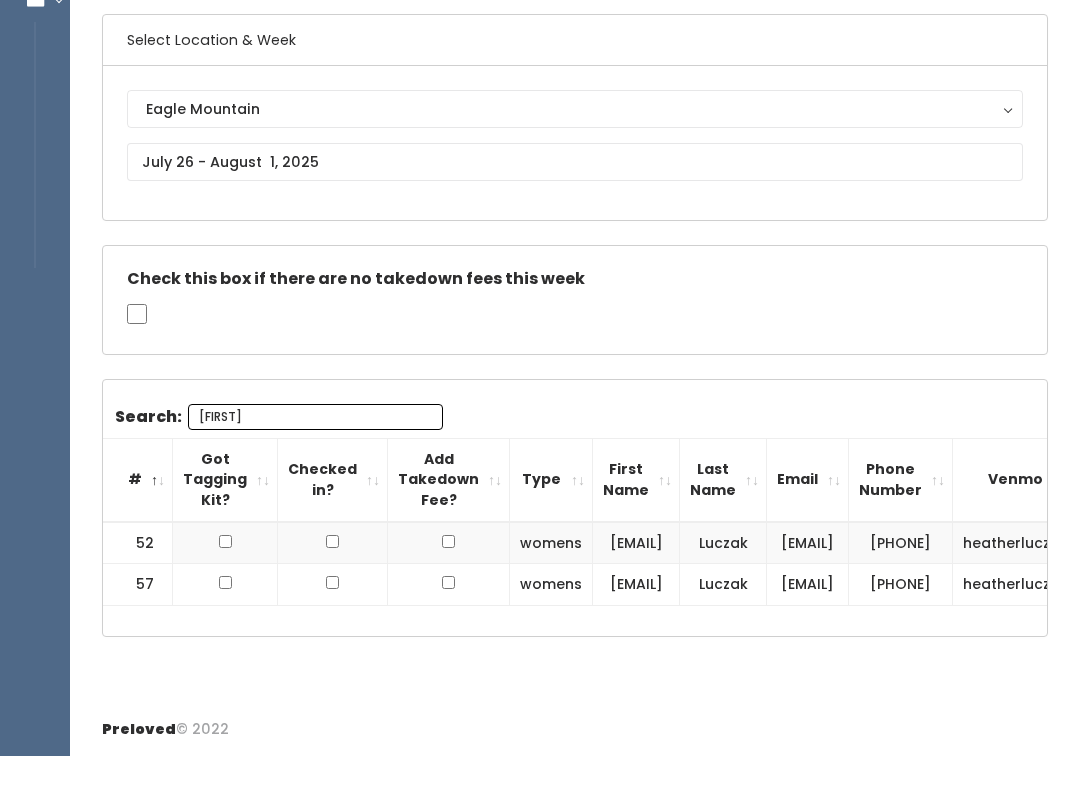 scroll, scrollTop: 0, scrollLeft: 0, axis: both 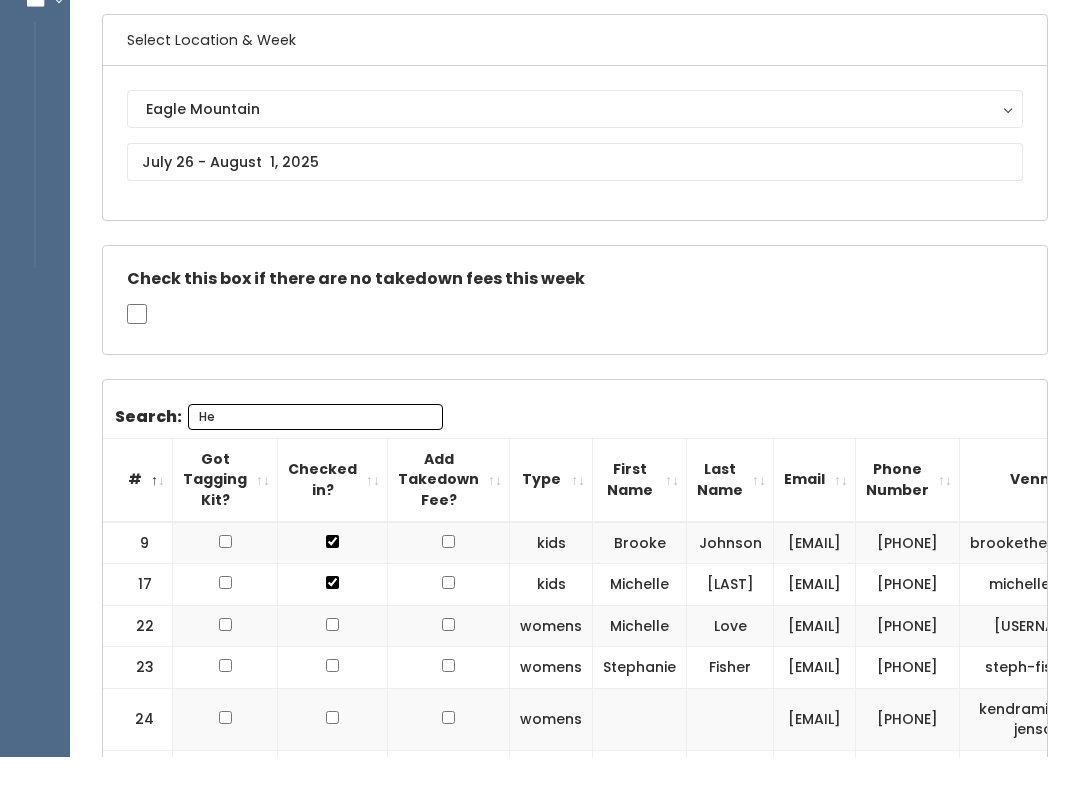 type on "H" 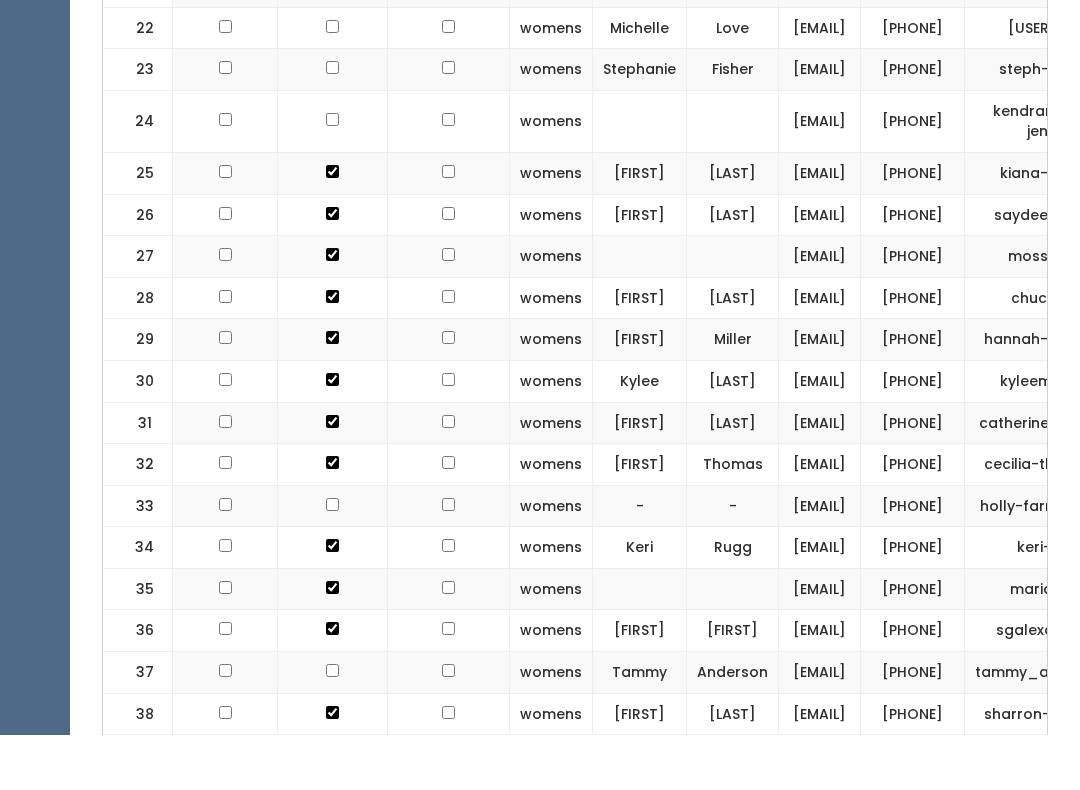 scroll, scrollTop: 1510, scrollLeft: 0, axis: vertical 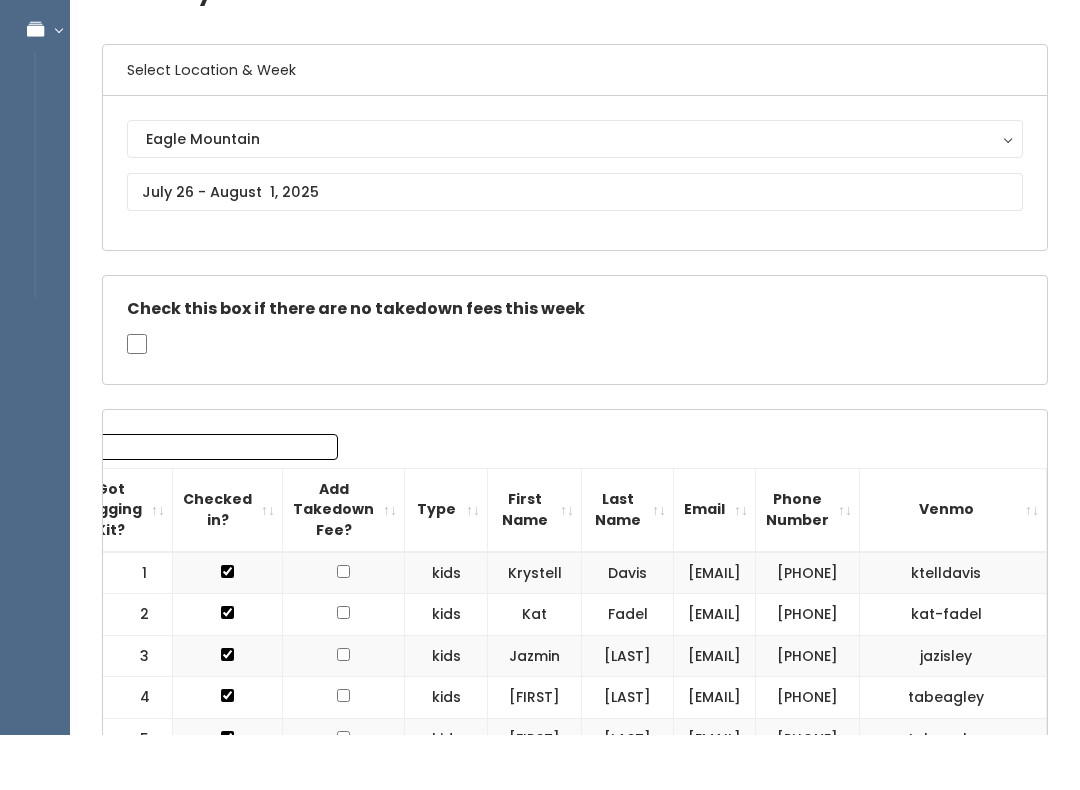 click on "Search:" at bounding box center (210, 502) 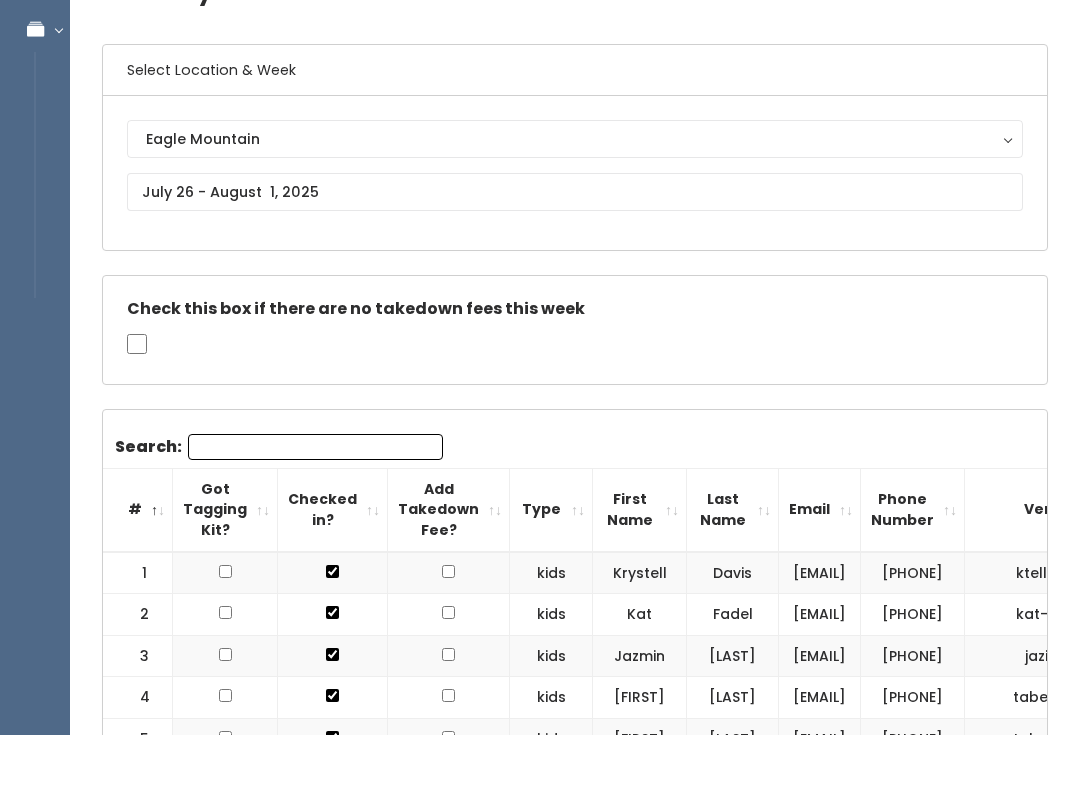 scroll, scrollTop: 0, scrollLeft: 0, axis: both 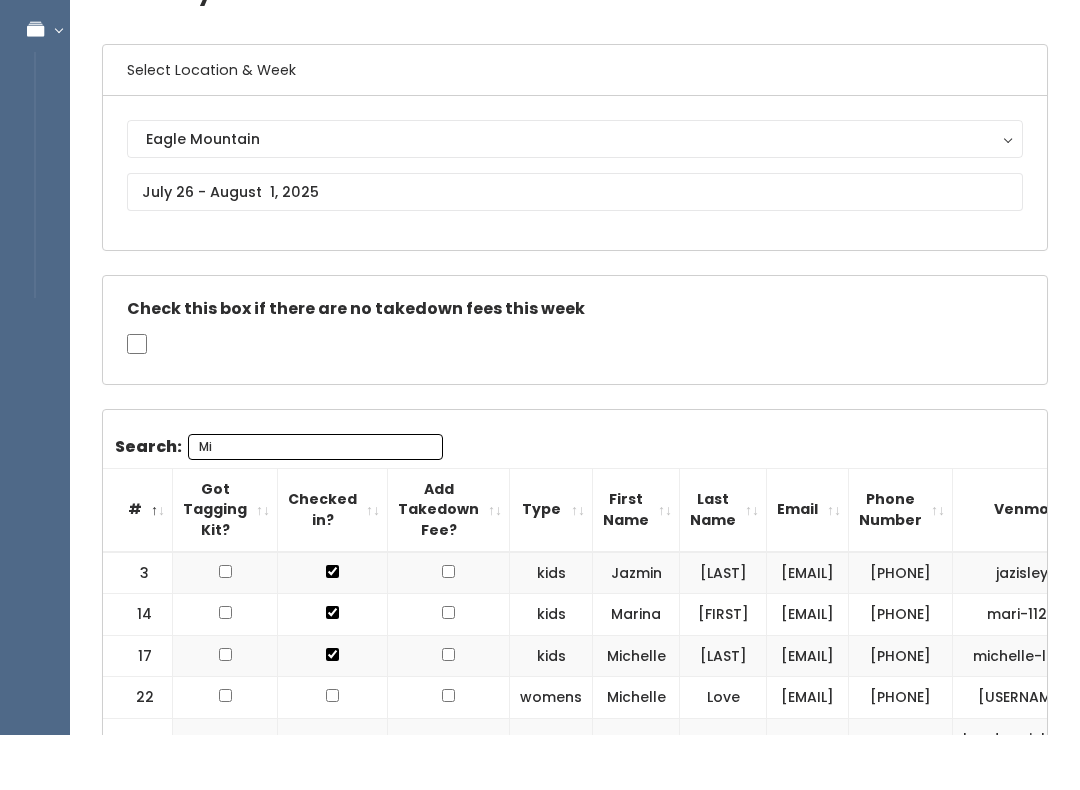 type on "M" 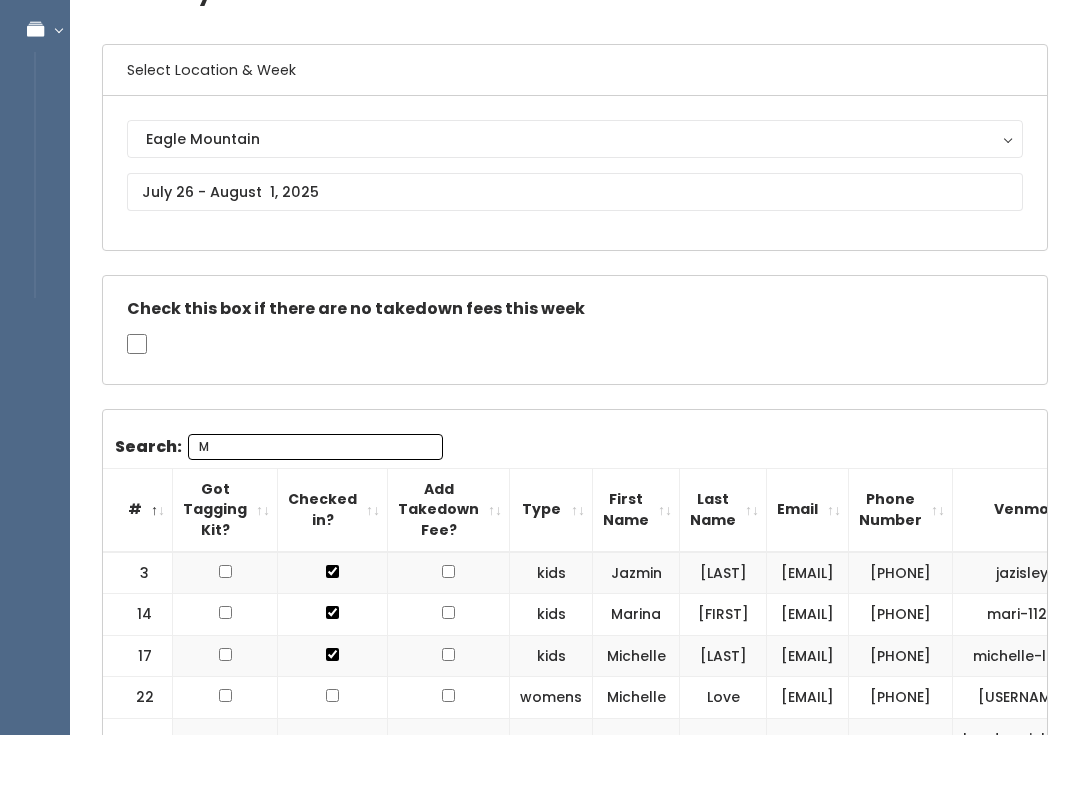 type 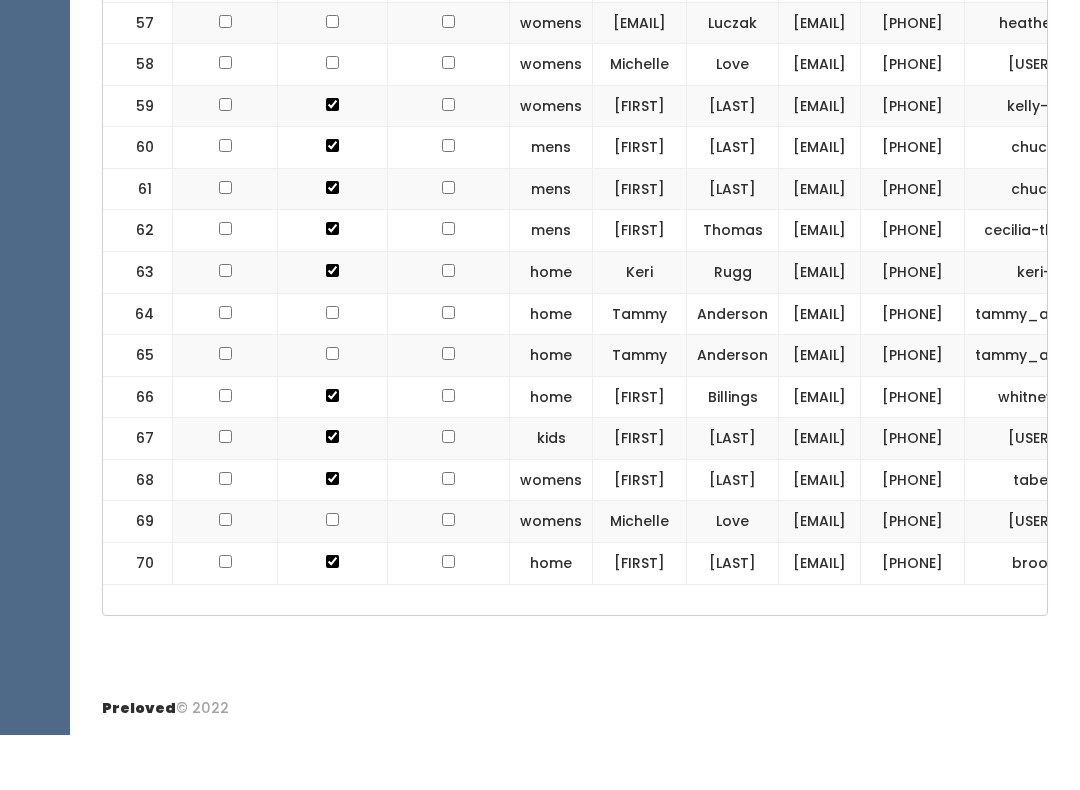 scroll, scrollTop: 3457, scrollLeft: 0, axis: vertical 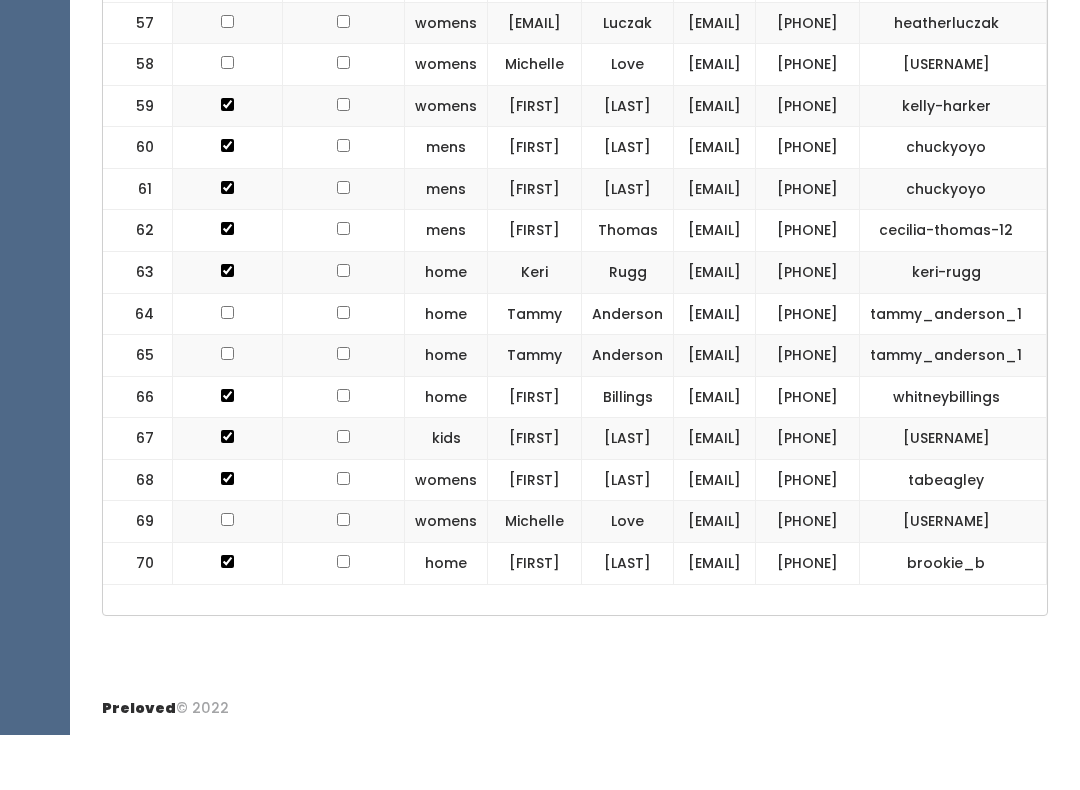 click on "(385) 204-7360" at bounding box center [808, -171] 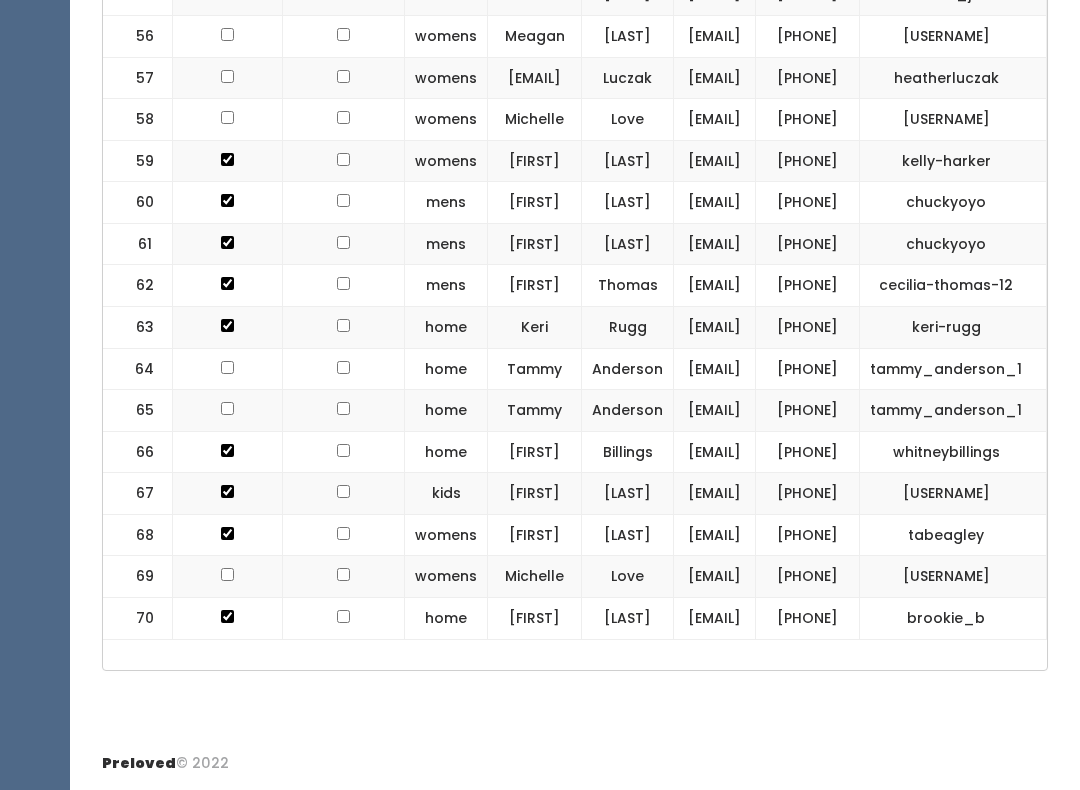 scroll, scrollTop: 3512, scrollLeft: 0, axis: vertical 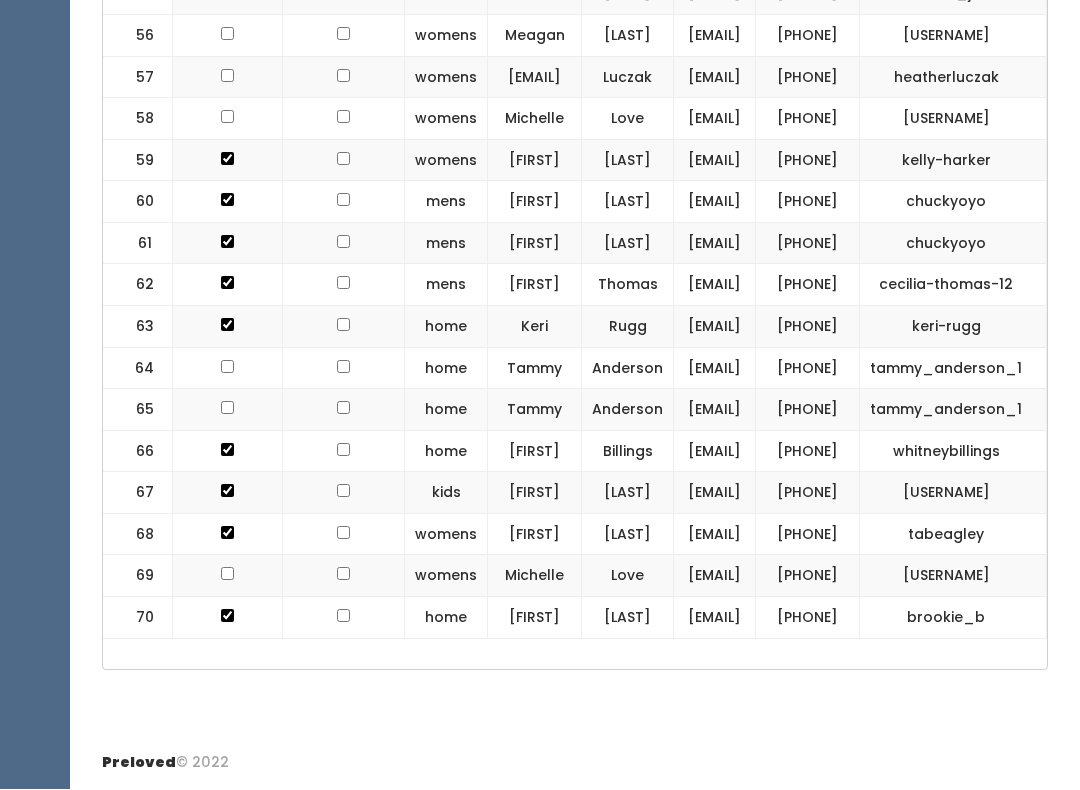 click at bounding box center [535, -88] 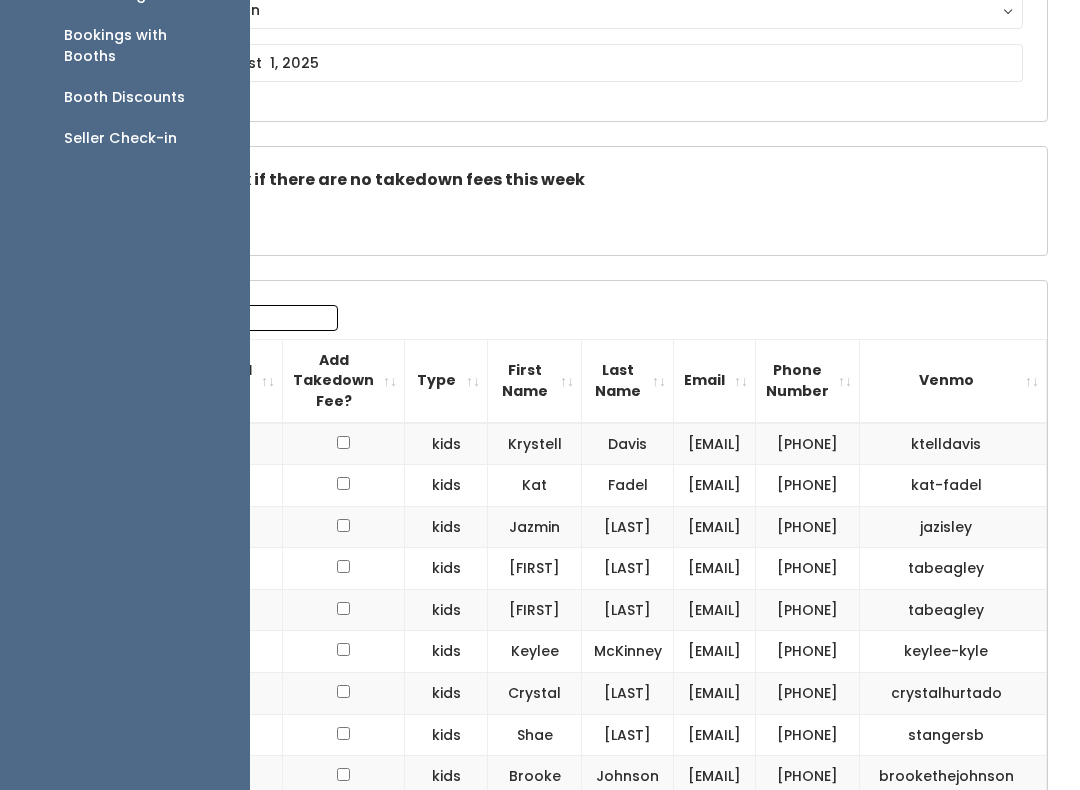 scroll, scrollTop: 0, scrollLeft: 0, axis: both 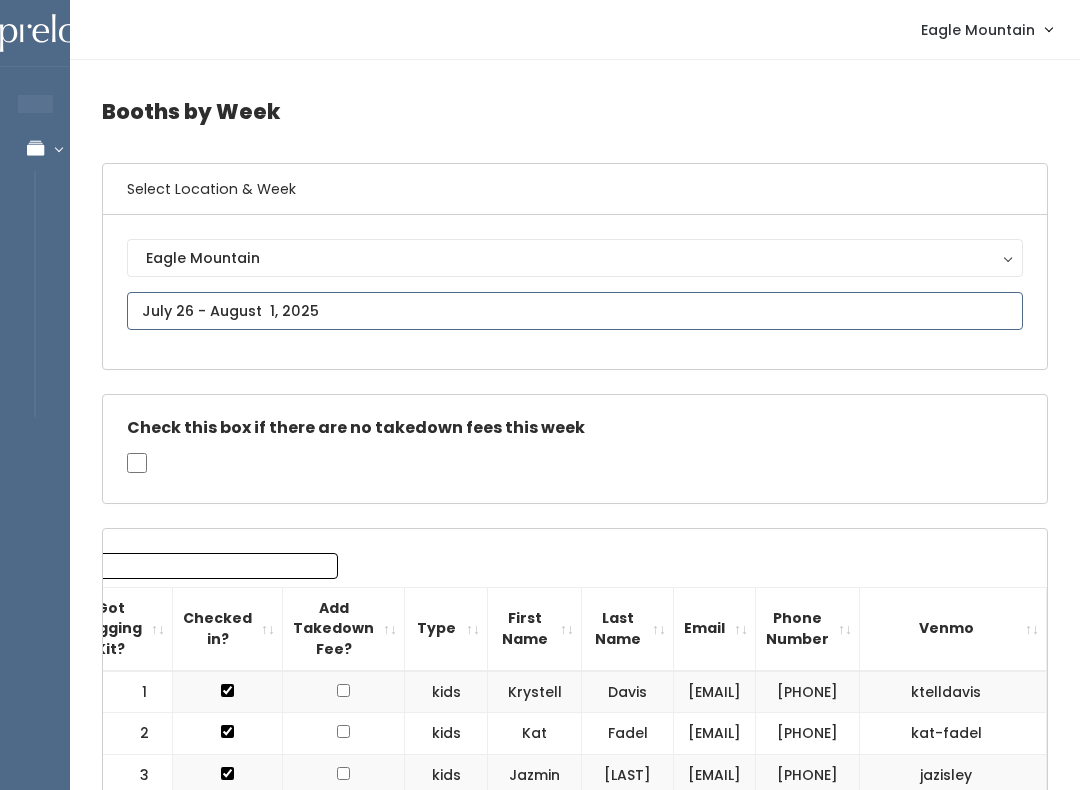click on "EMPLOYEES
Manage Bookings
Booths by Week
All Bookings
Bookings with Booths
Booth Discounts
Seller Check-in
Eagle Mountain
Admin Home
My bookings
Account settings" at bounding box center (540, 1876) 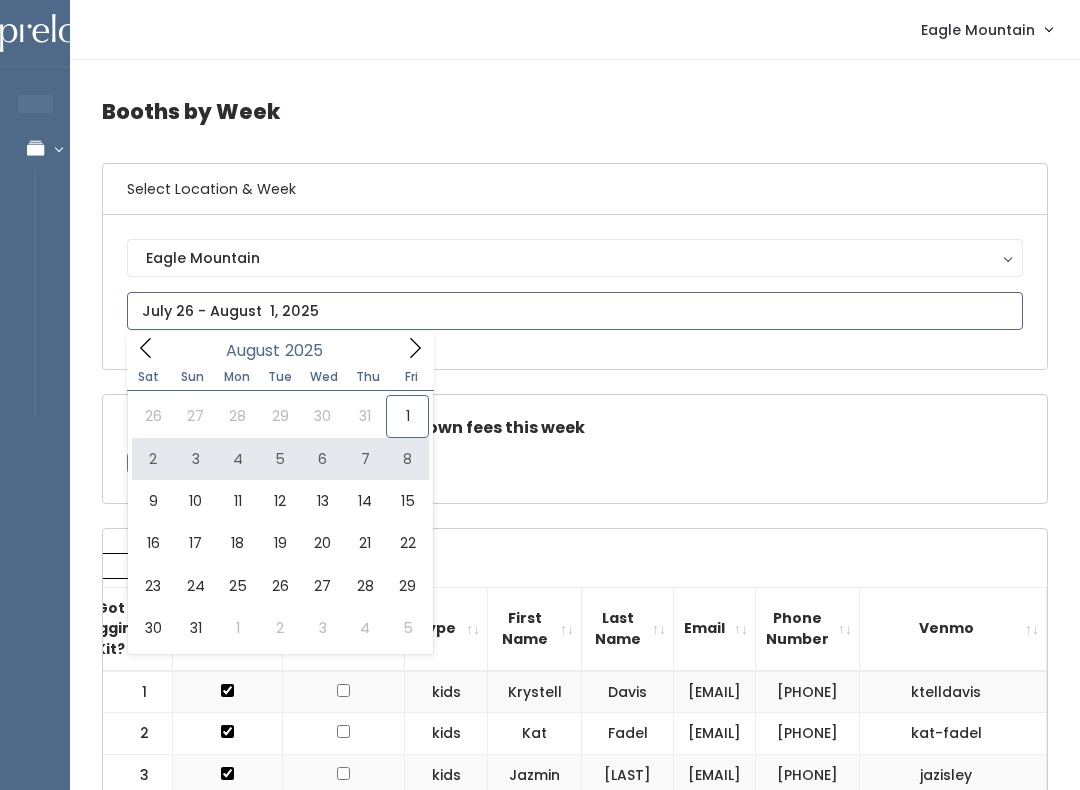type on "August 2 to August 8" 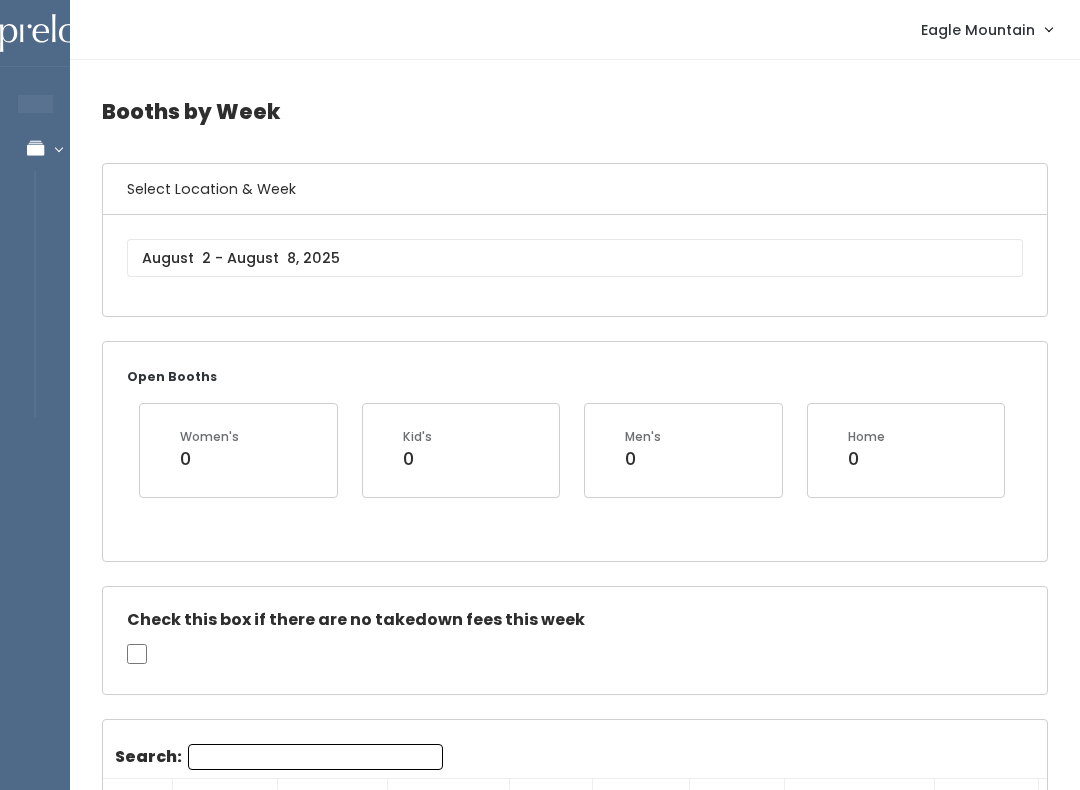scroll, scrollTop: 363, scrollLeft: 0, axis: vertical 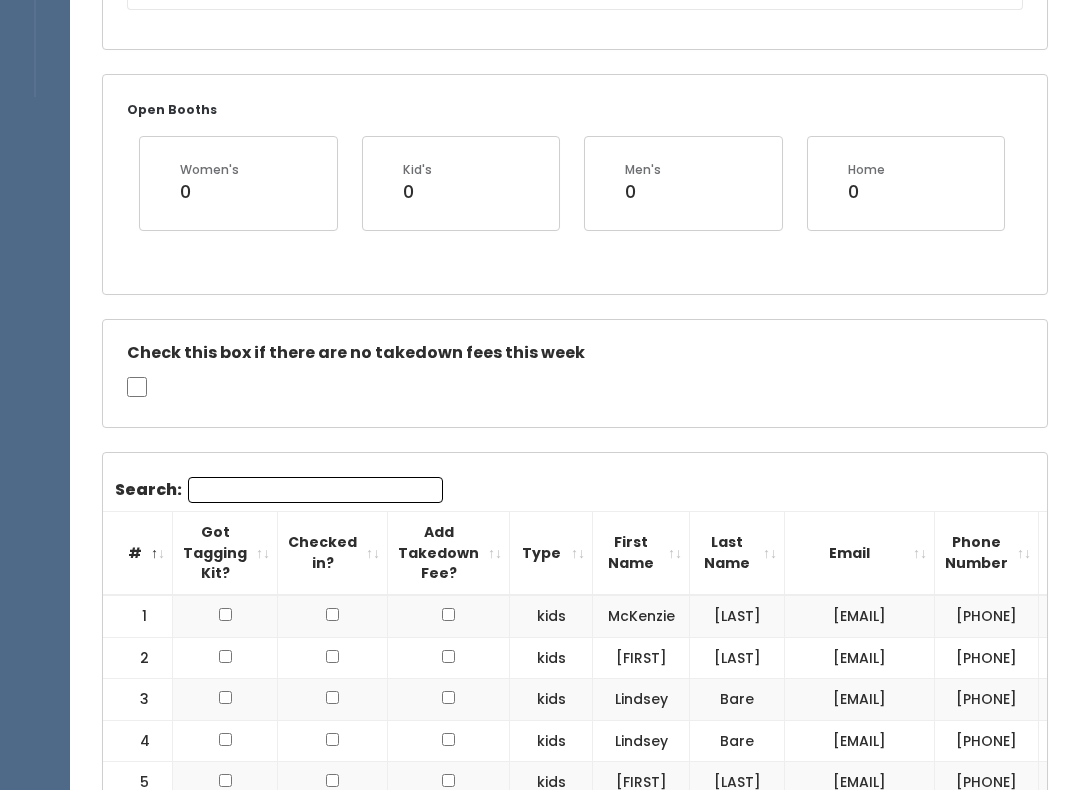 click on "Type" at bounding box center (551, 553) 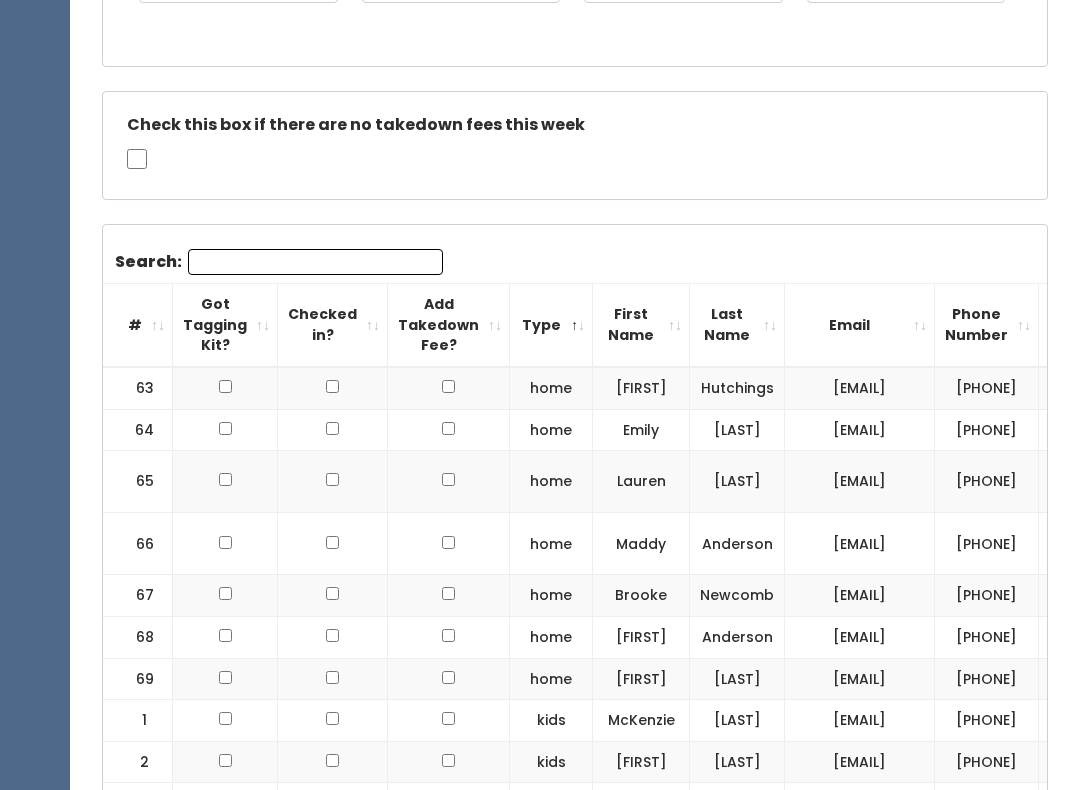 scroll, scrollTop: 547, scrollLeft: 0, axis: vertical 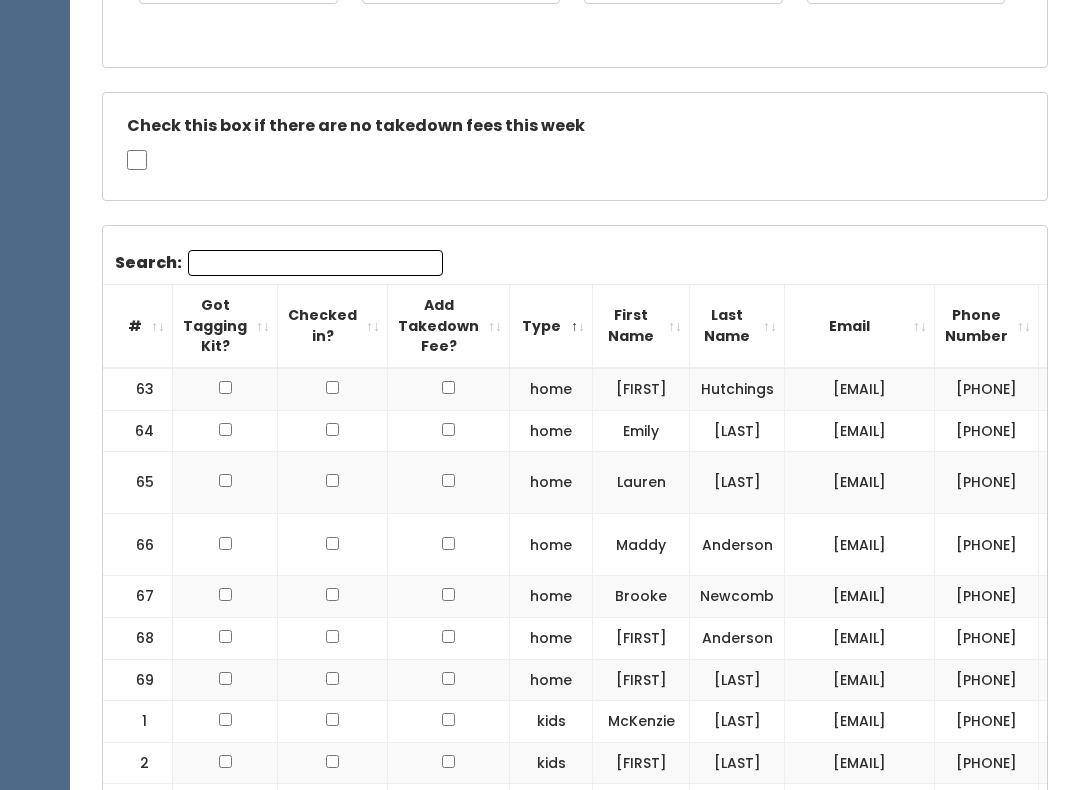click on "Search:" at bounding box center (315, 263) 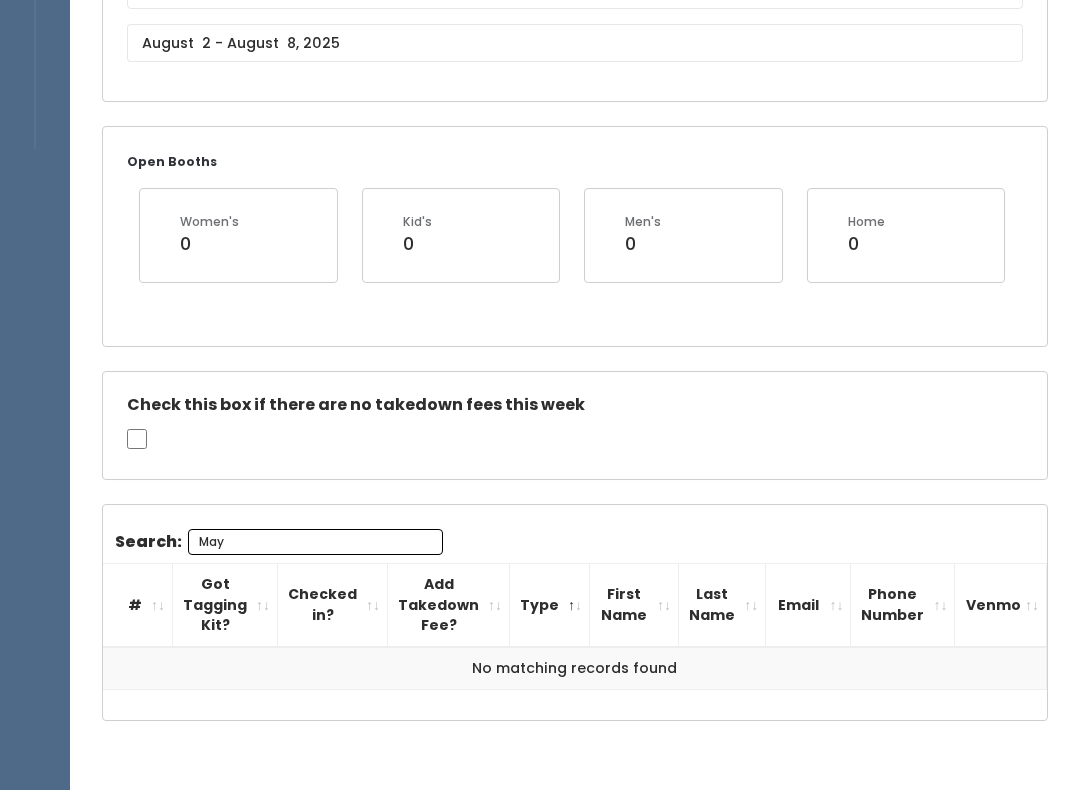 scroll, scrollTop: 221, scrollLeft: 0, axis: vertical 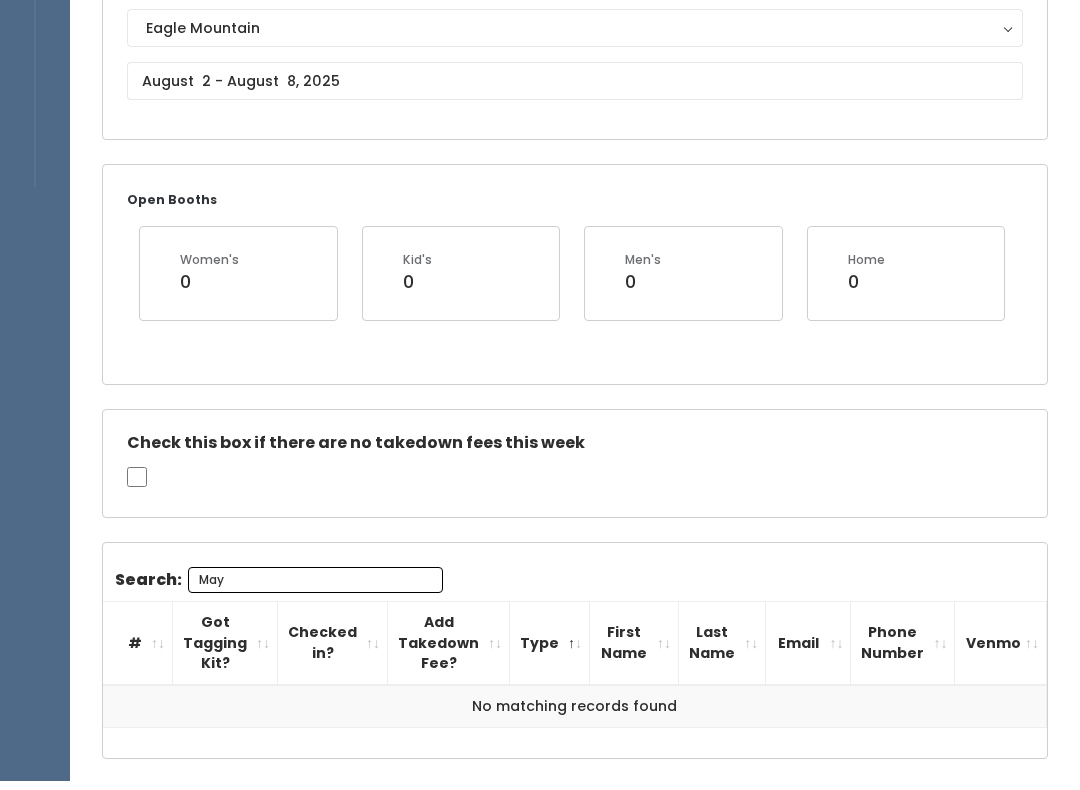 type on "May" 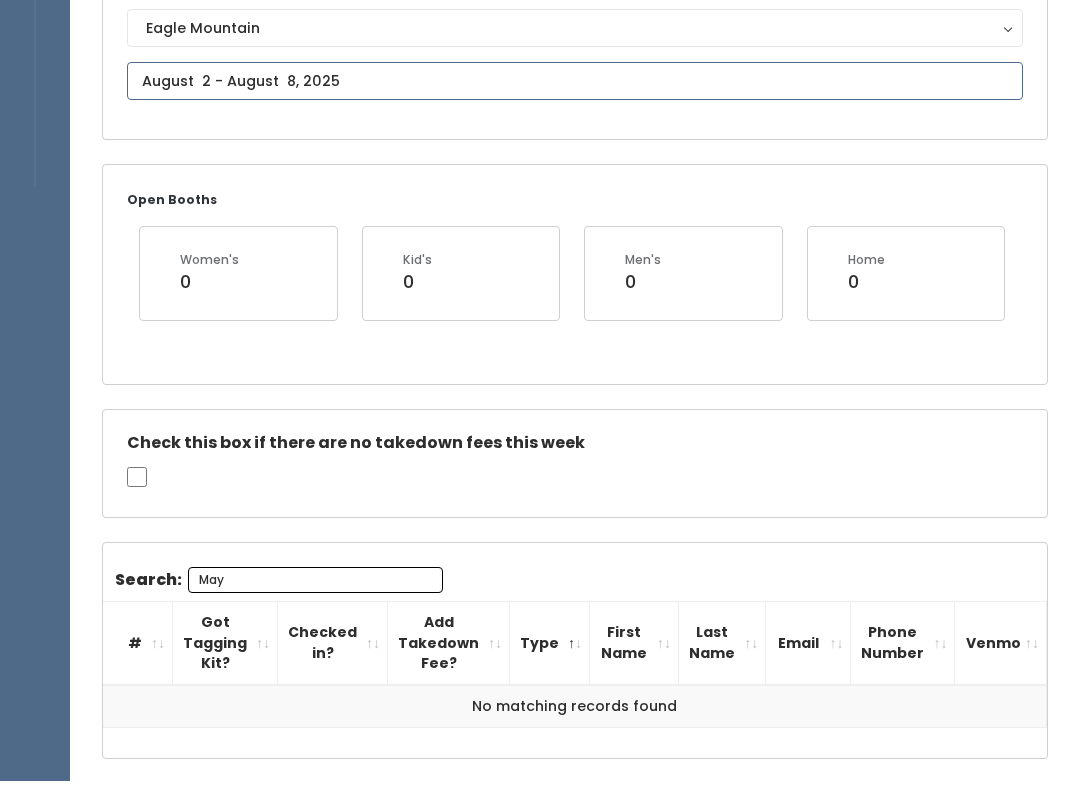click on "EMPLOYEES
Manage Bookings
Booths by Week
All Bookings
Bookings with Booths
Booth Discounts
Seller Check-in
Eagle Mountain
Admin Home
My bookings
Account settings" at bounding box center [540, 333] 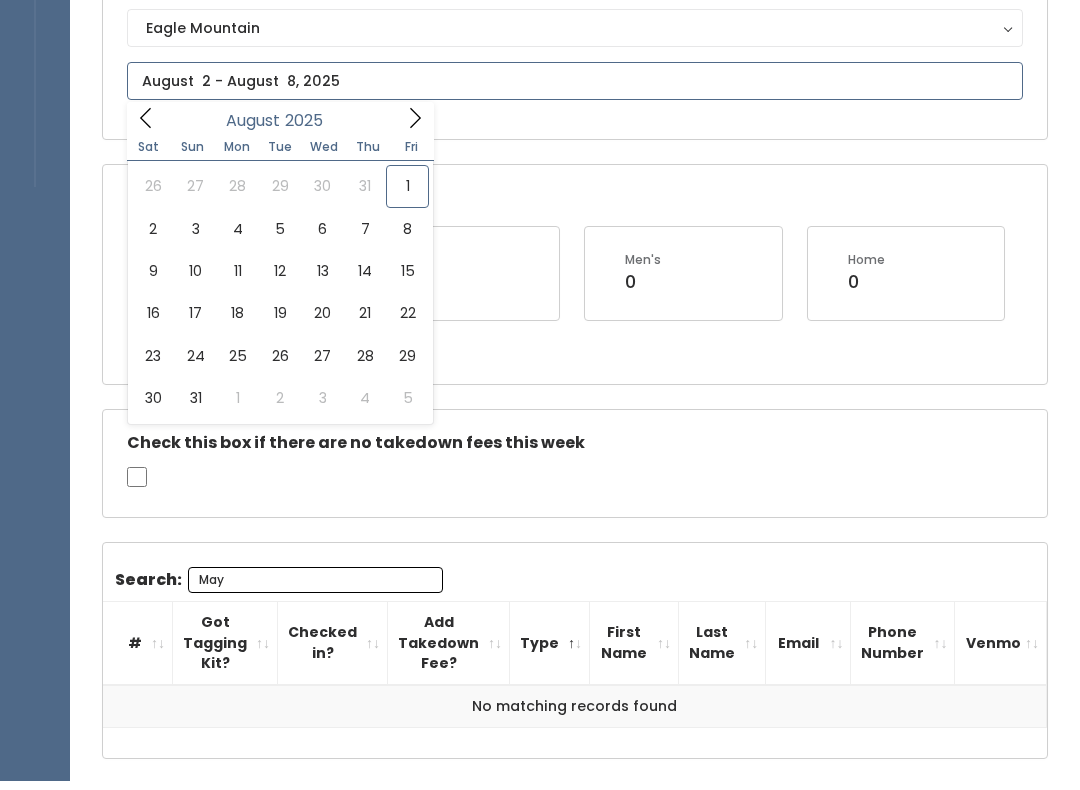 scroll, scrollTop: 230, scrollLeft: 0, axis: vertical 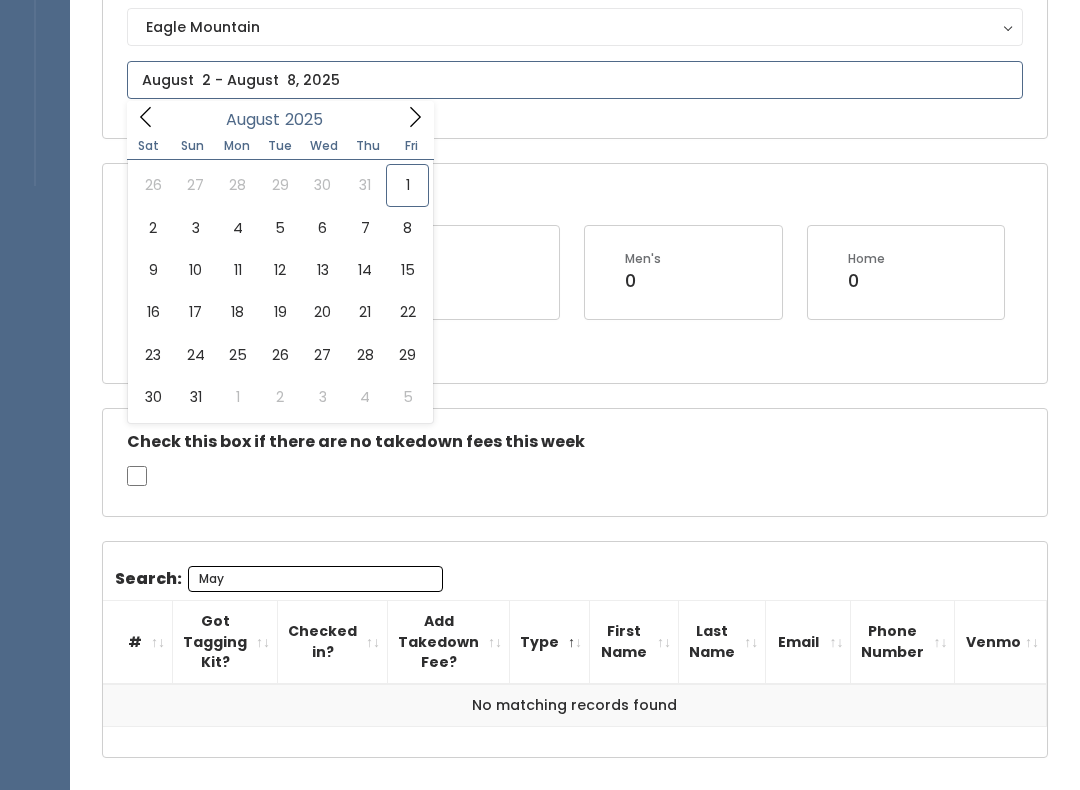 type on "[DATE] to [DATE]" 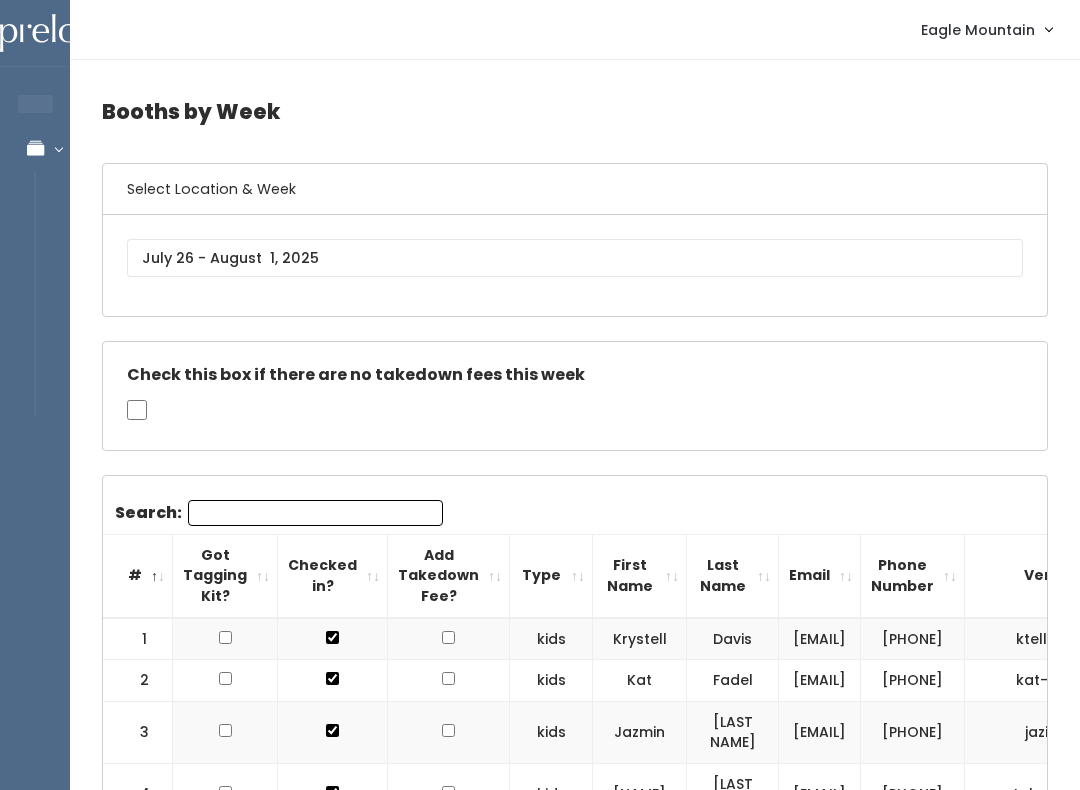 scroll, scrollTop: 0, scrollLeft: 0, axis: both 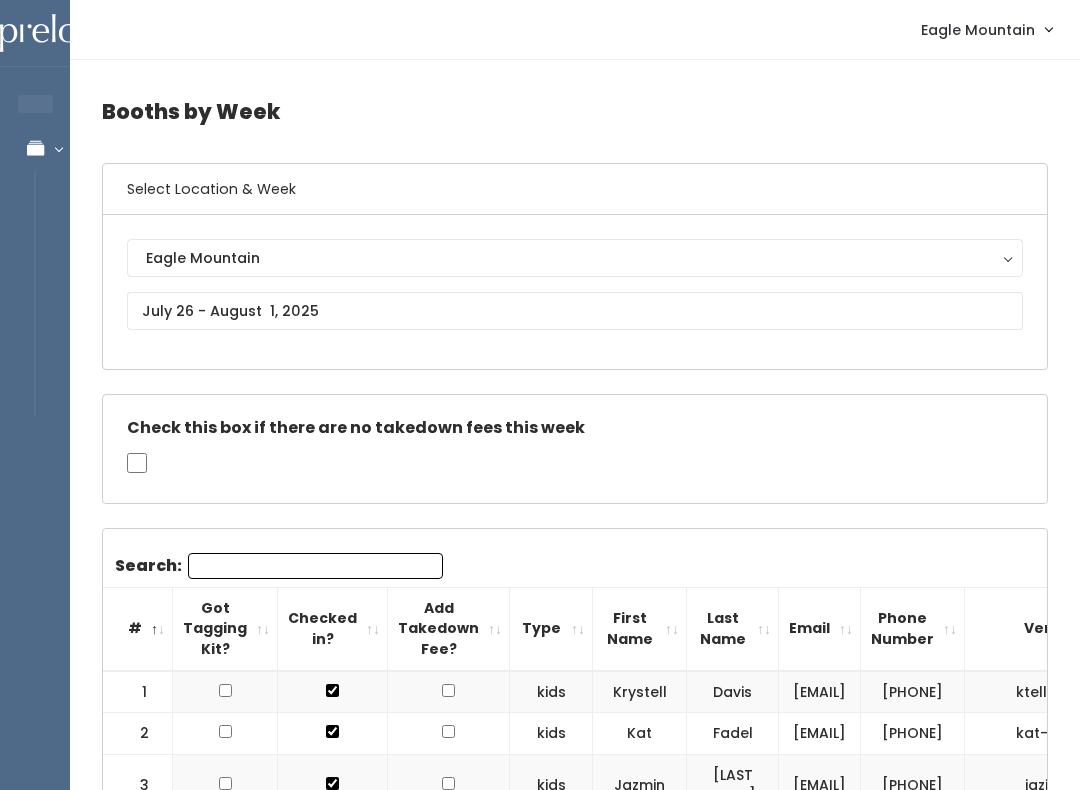 click on "Search:" at bounding box center [315, 566] 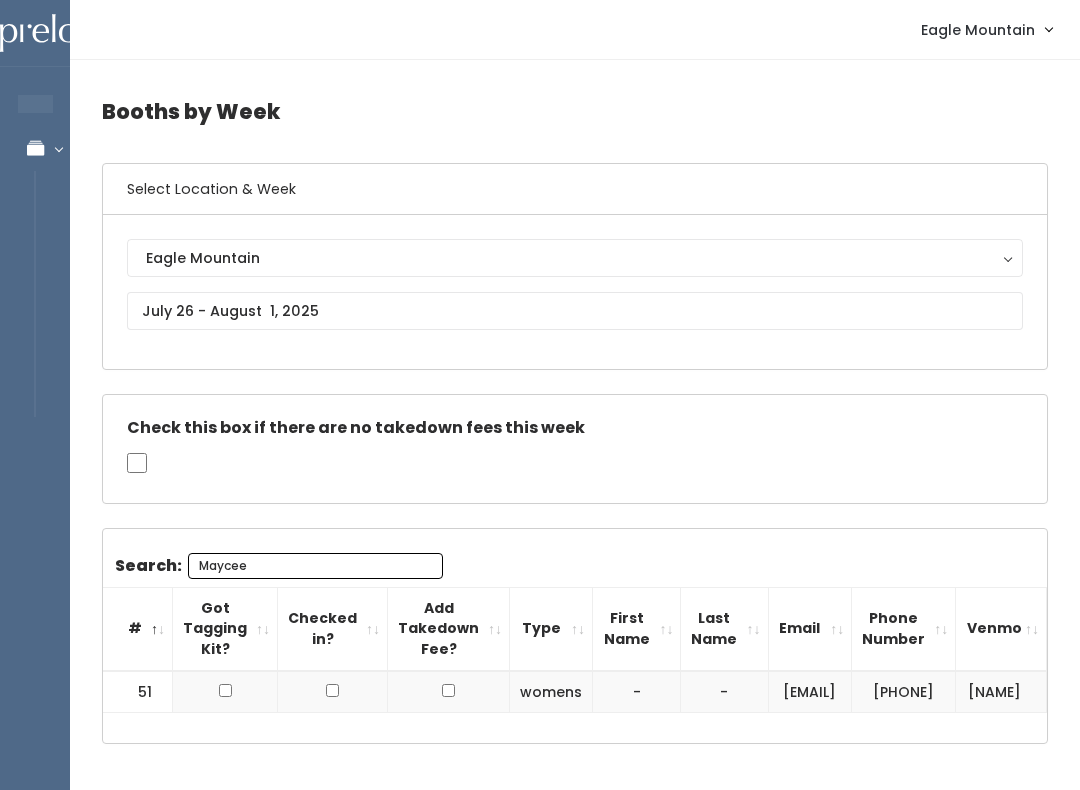 scroll, scrollTop: 0, scrollLeft: 0, axis: both 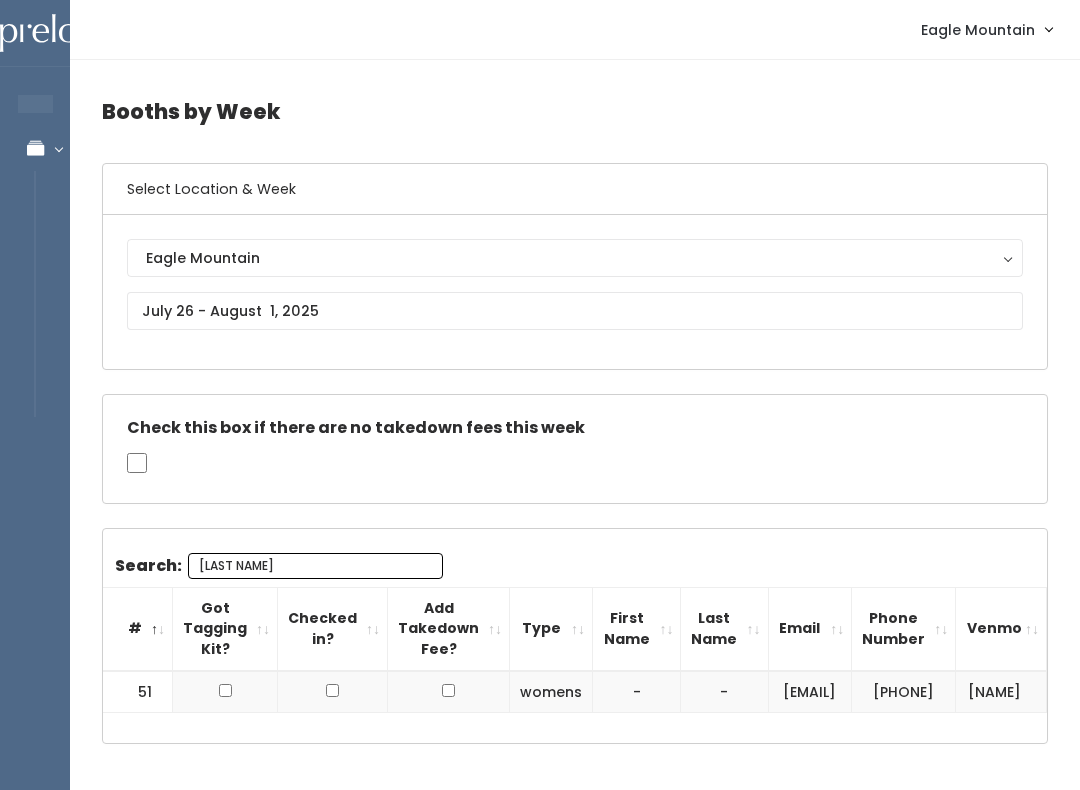 type on "M" 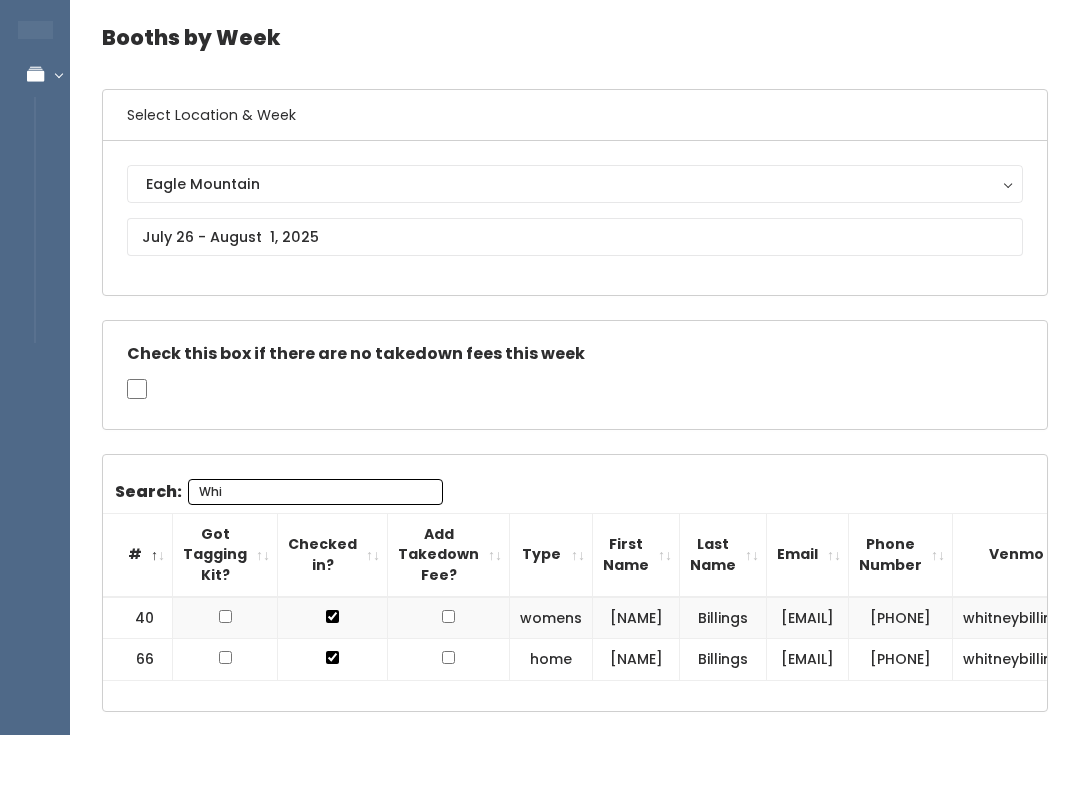 scroll, scrollTop: 29, scrollLeft: 0, axis: vertical 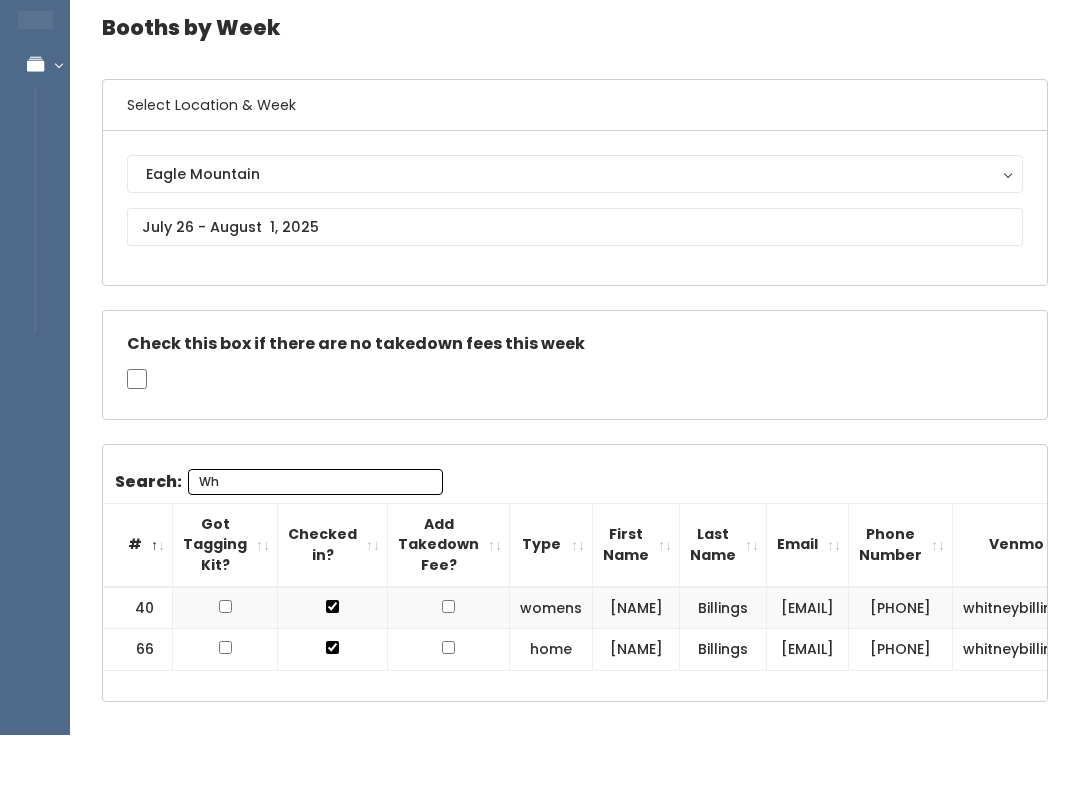 type on "W" 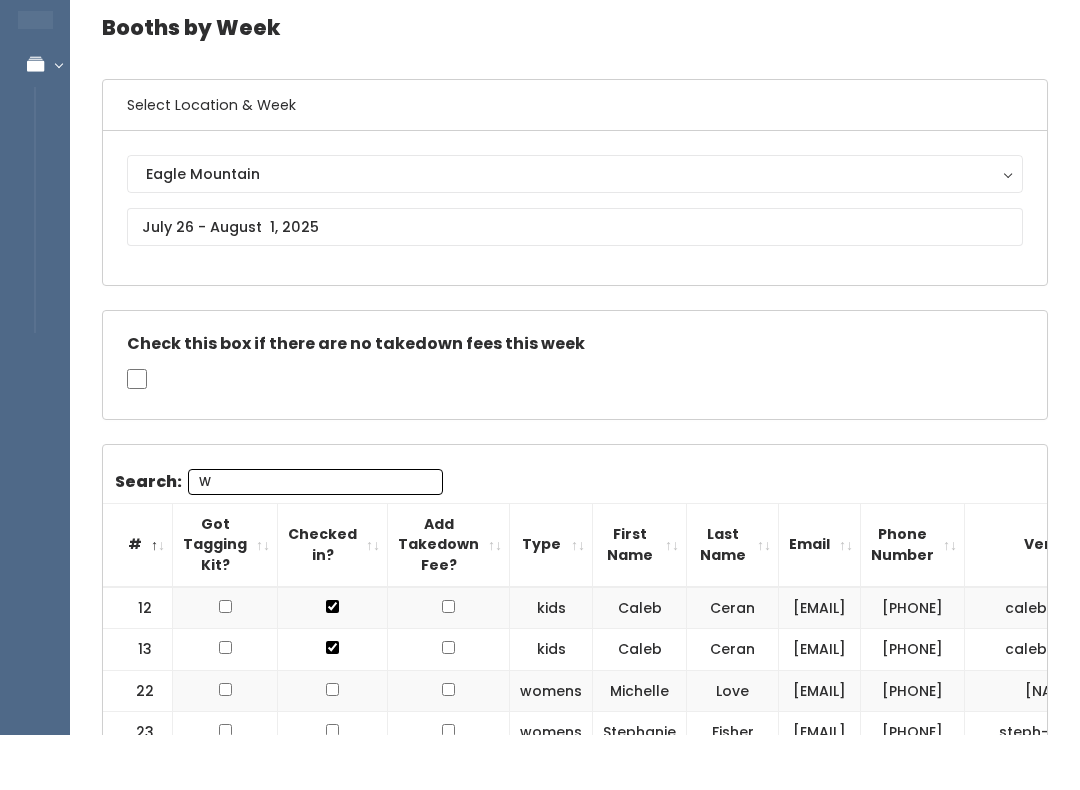 type 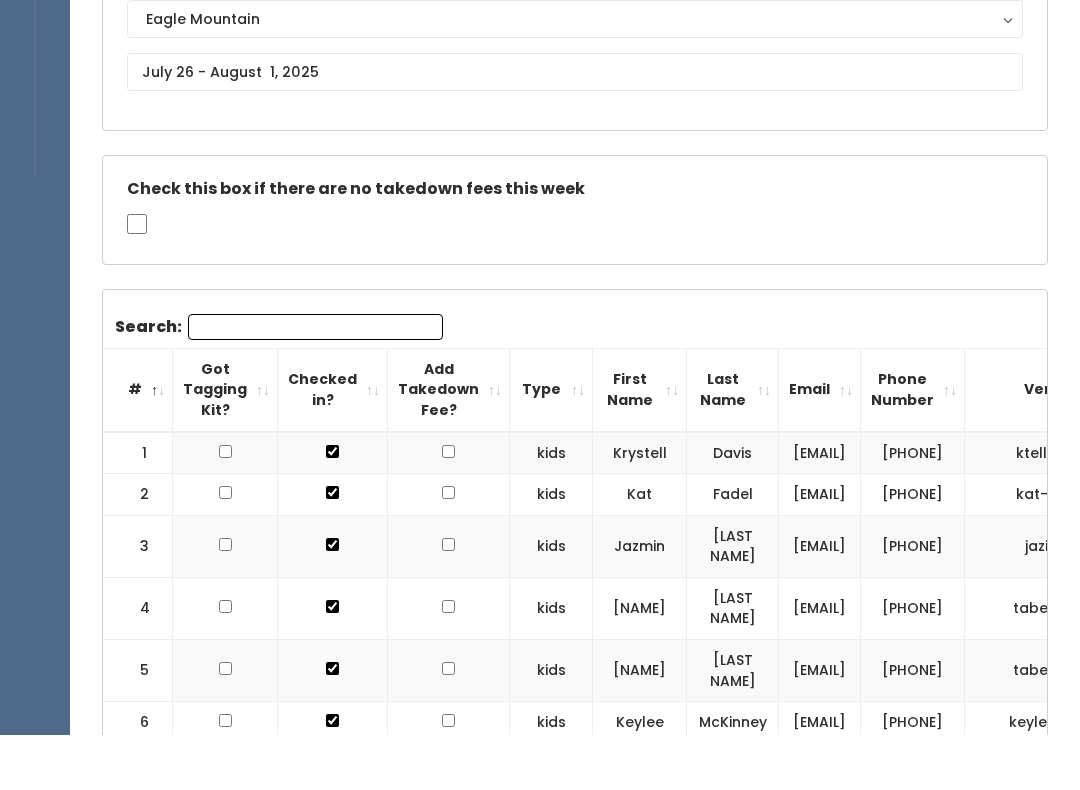 scroll, scrollTop: 197, scrollLeft: 0, axis: vertical 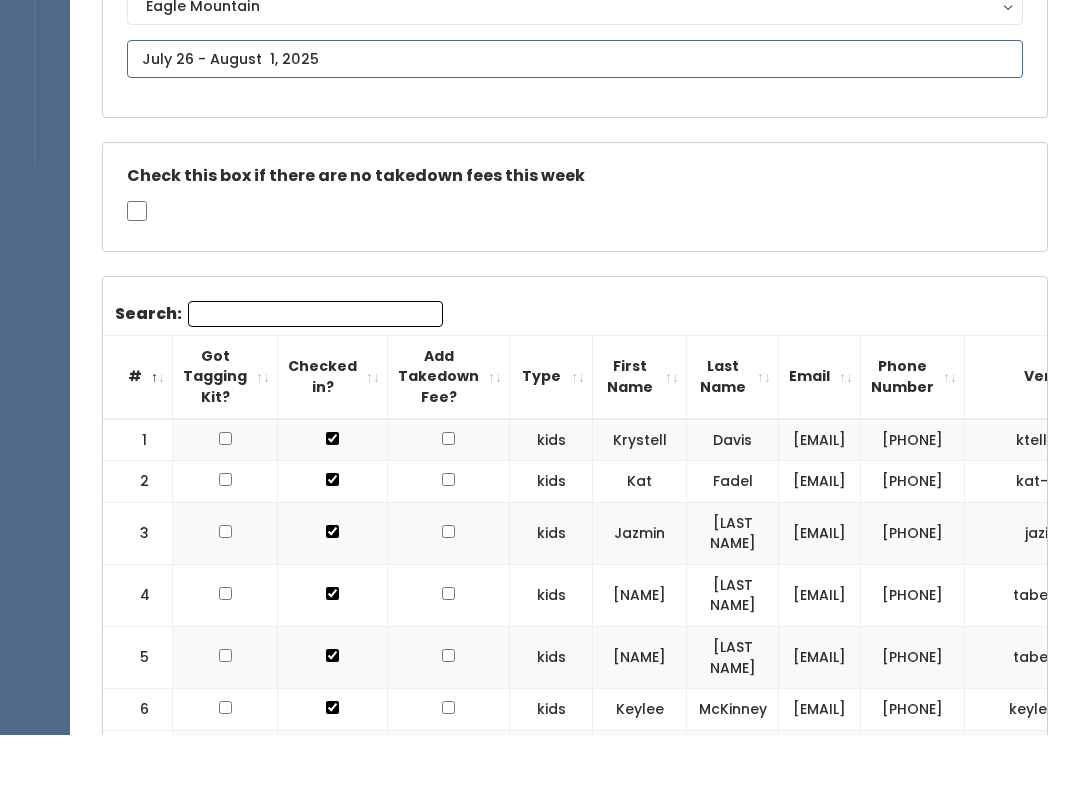 click at bounding box center [575, 114] 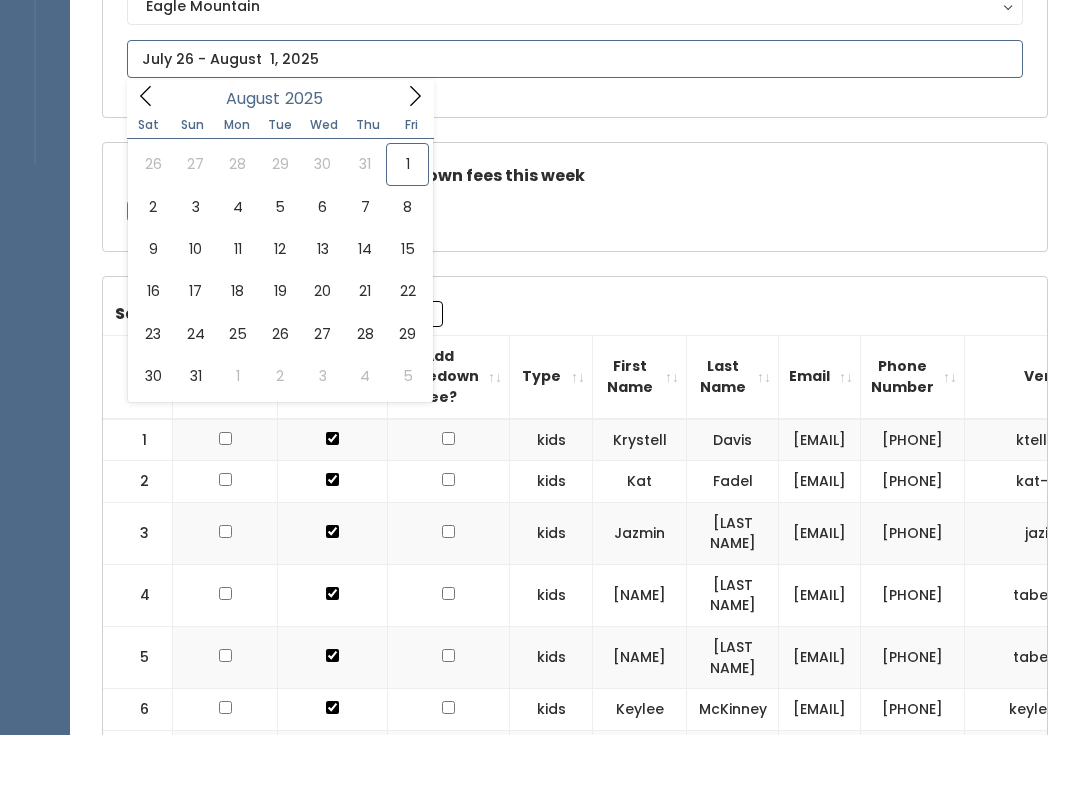 scroll, scrollTop: 253, scrollLeft: 0, axis: vertical 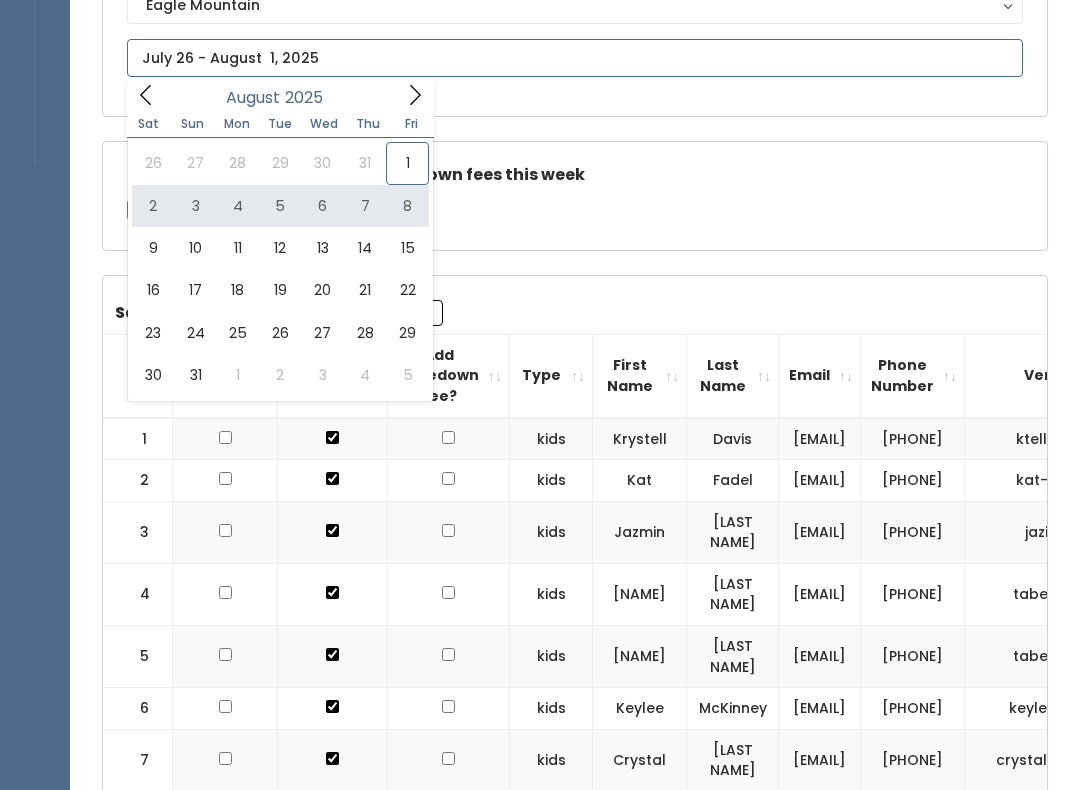type on "August 2 to August 8" 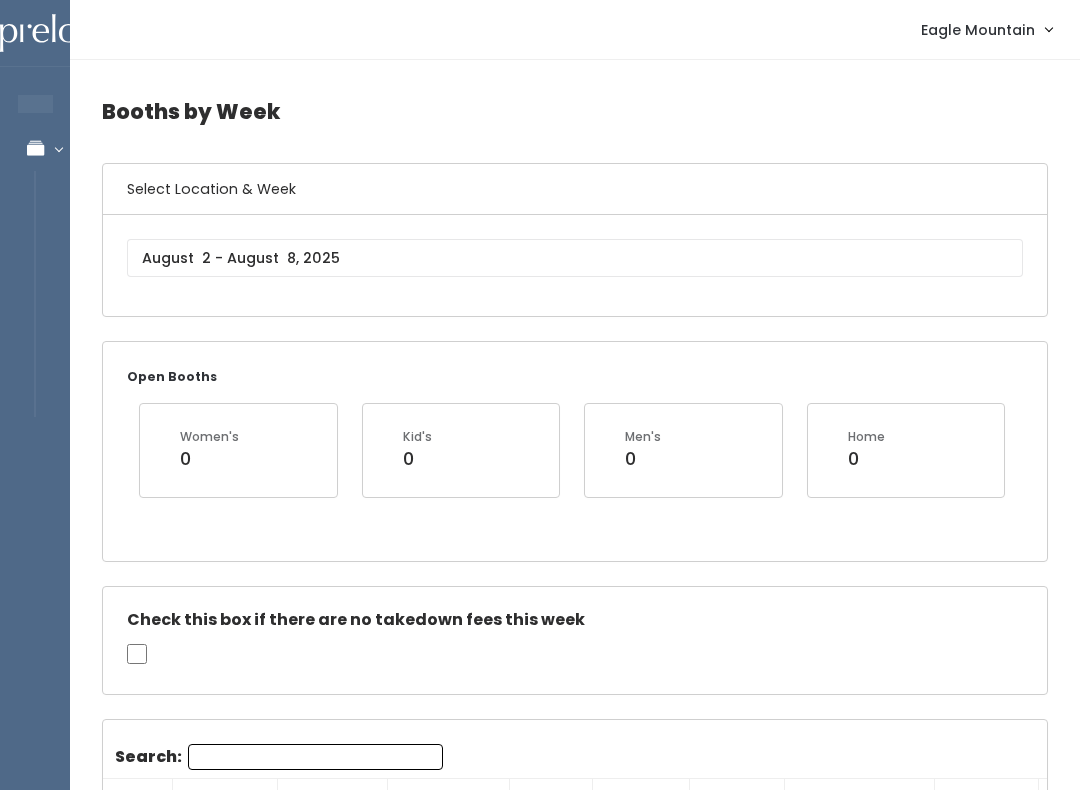 scroll, scrollTop: 246, scrollLeft: 0, axis: vertical 